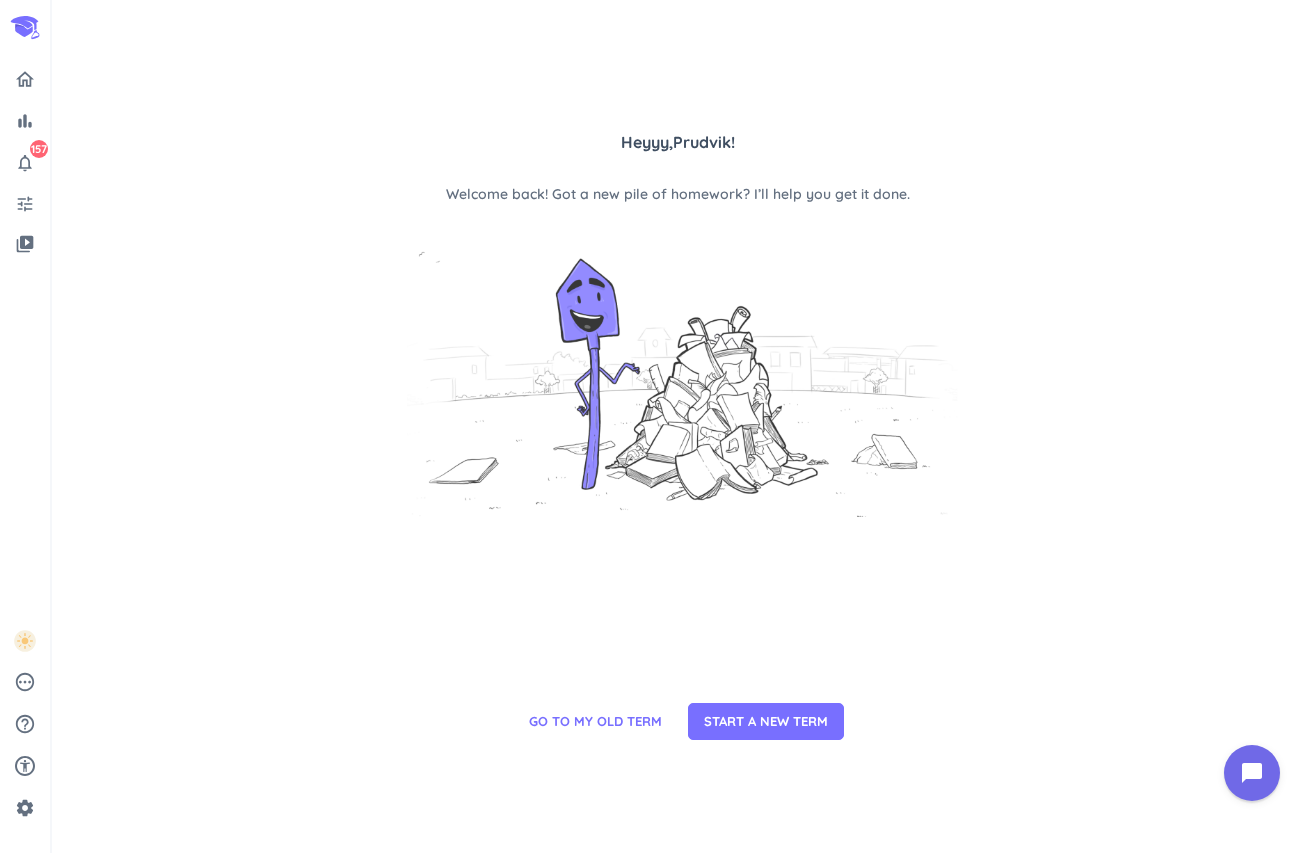 scroll, scrollTop: 0, scrollLeft: 0, axis: both 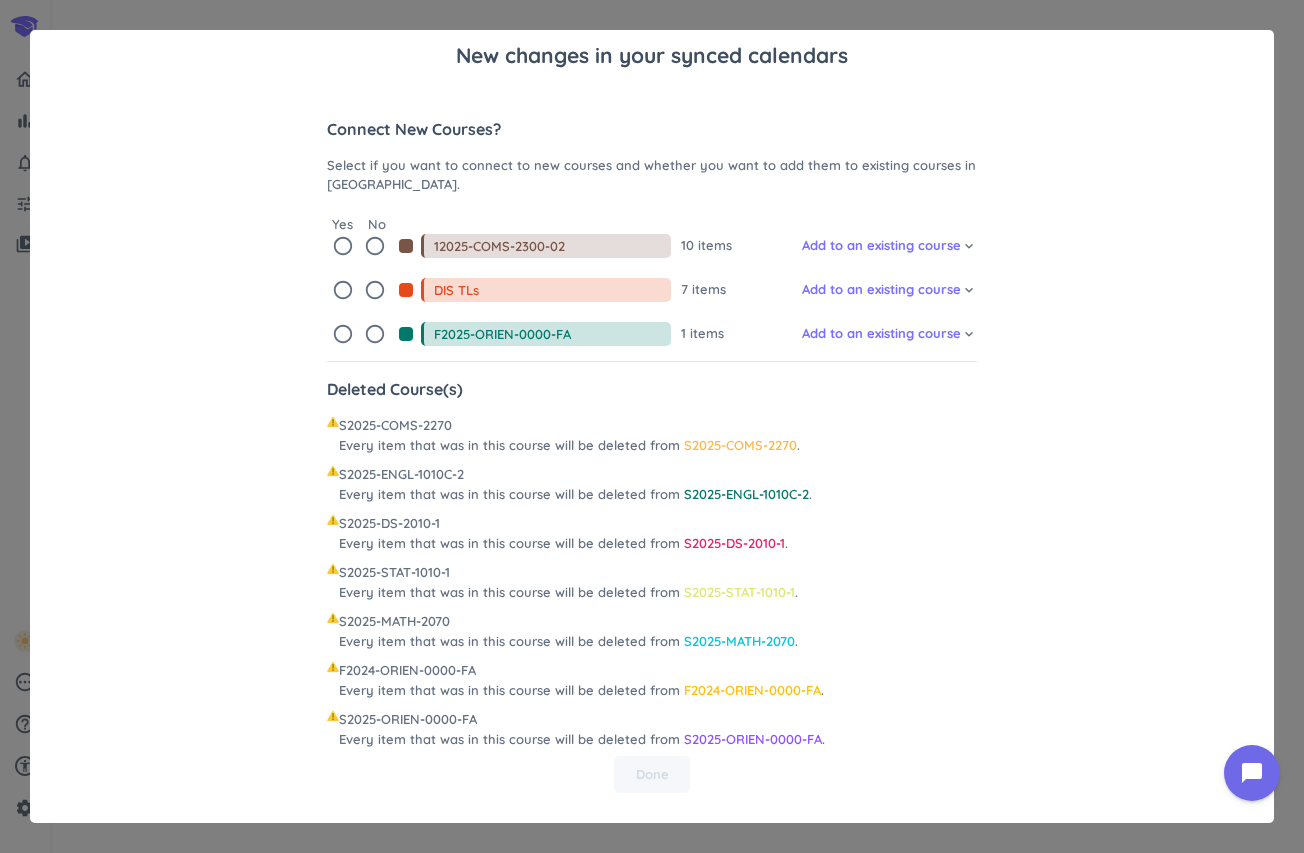 click on "radio_button_unchecked" at bounding box center (343, 246) 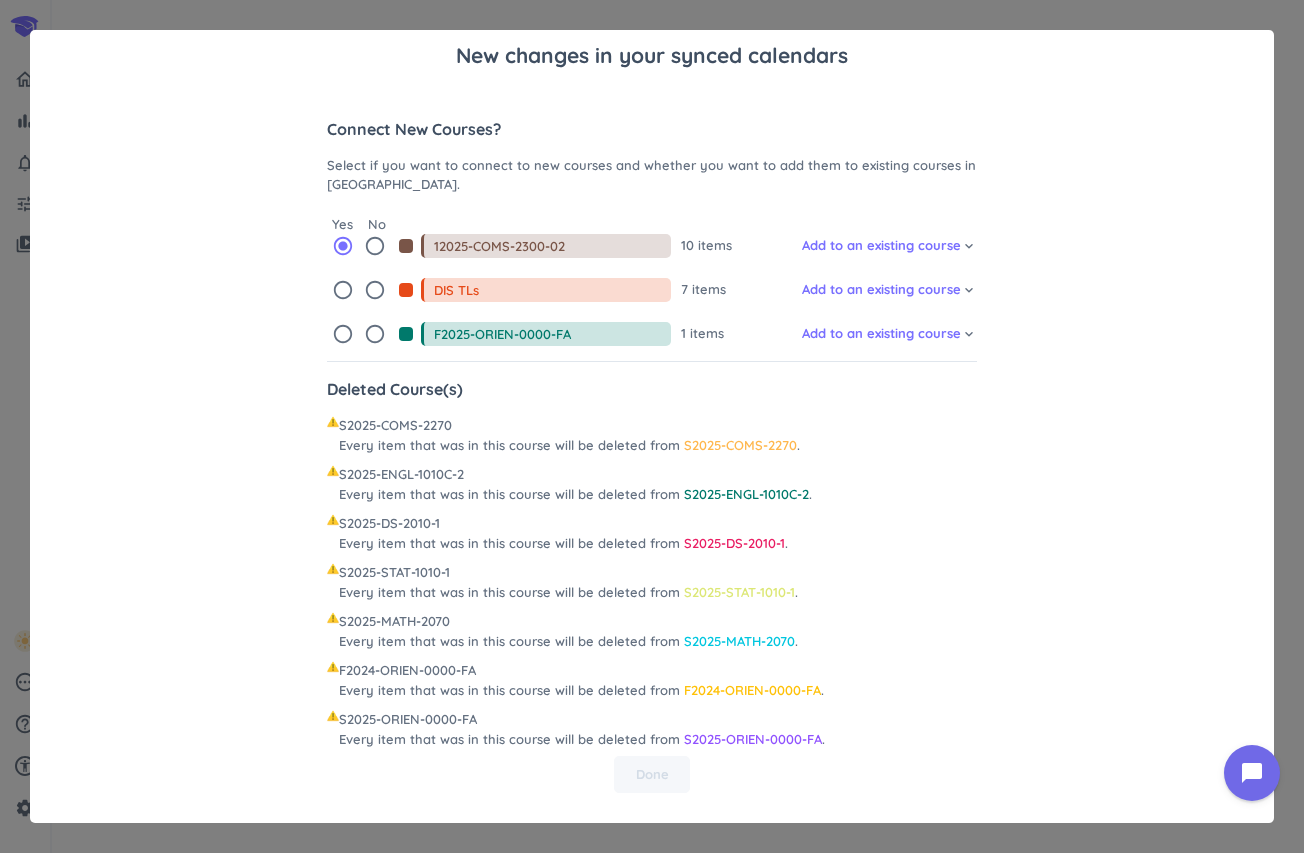click on "radio_button_unchecked" at bounding box center [343, 290] 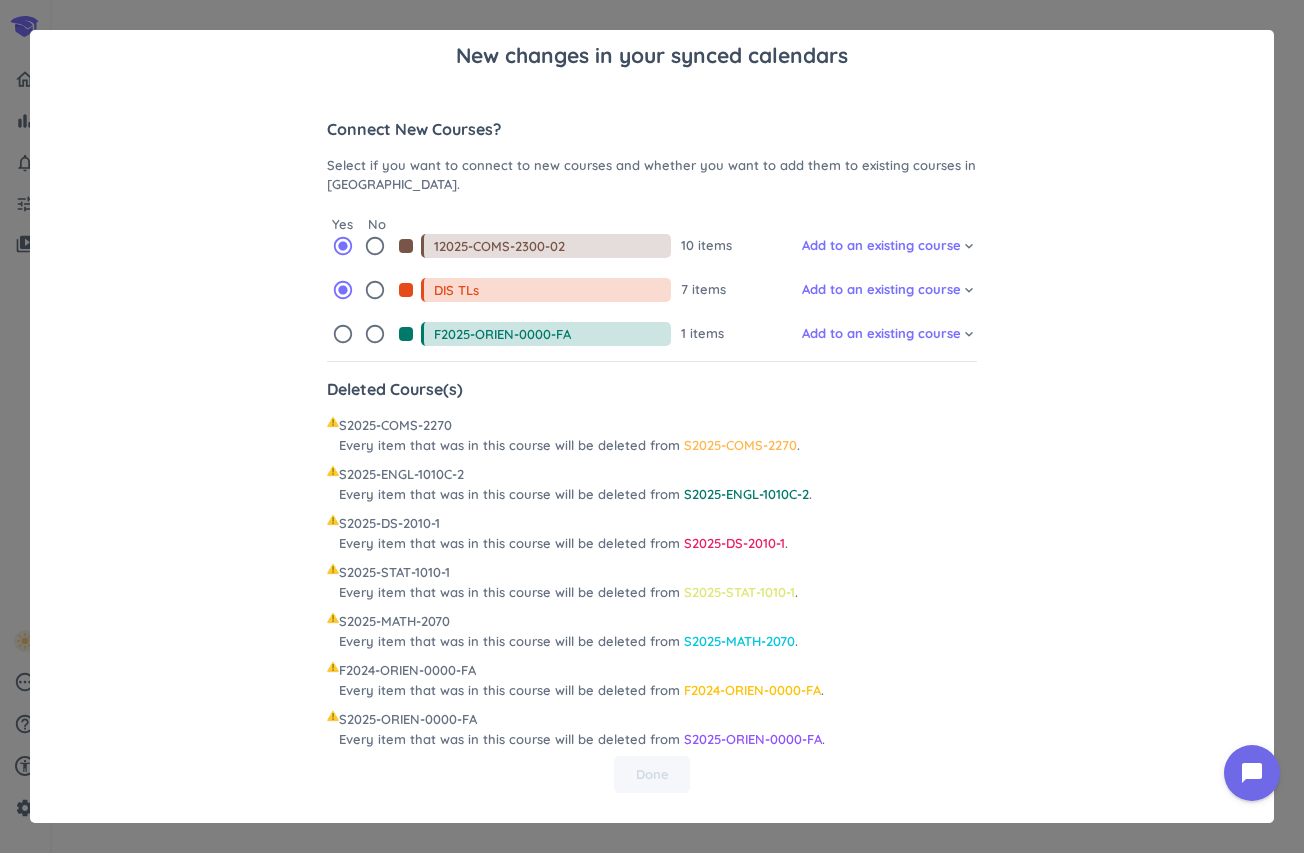 click on "radio_button_unchecked" at bounding box center [343, 334] 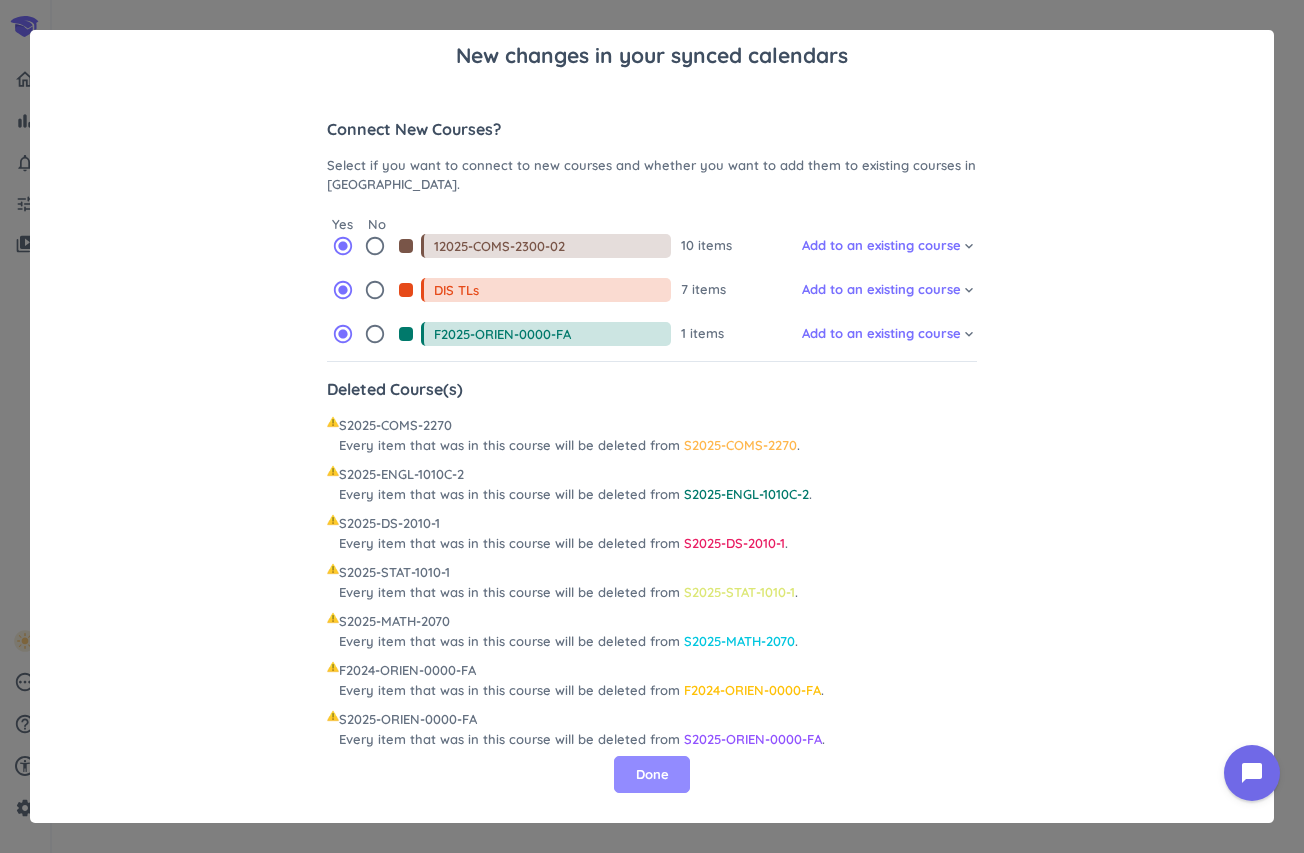 click on "Done" at bounding box center (652, 775) 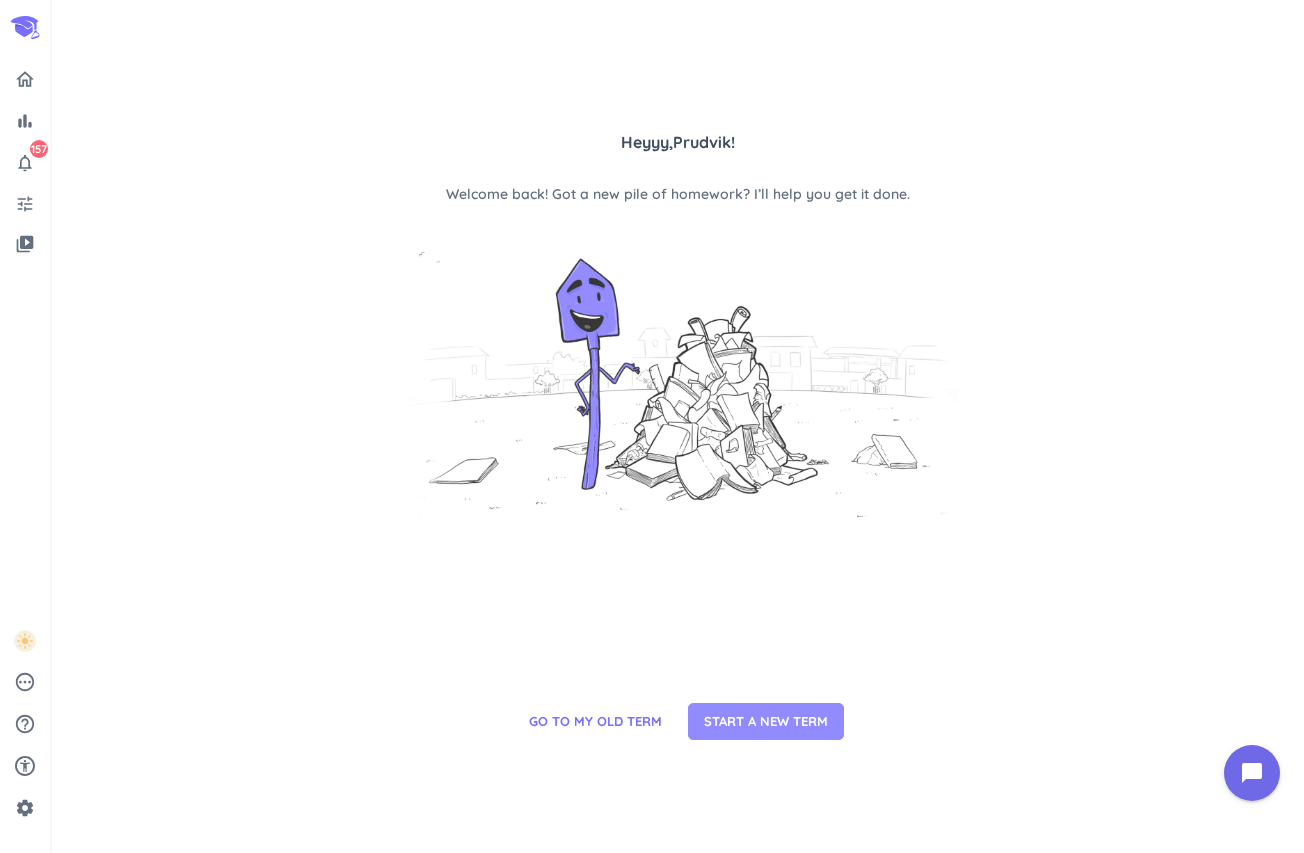 click on "START A NEW TERM" at bounding box center (766, 722) 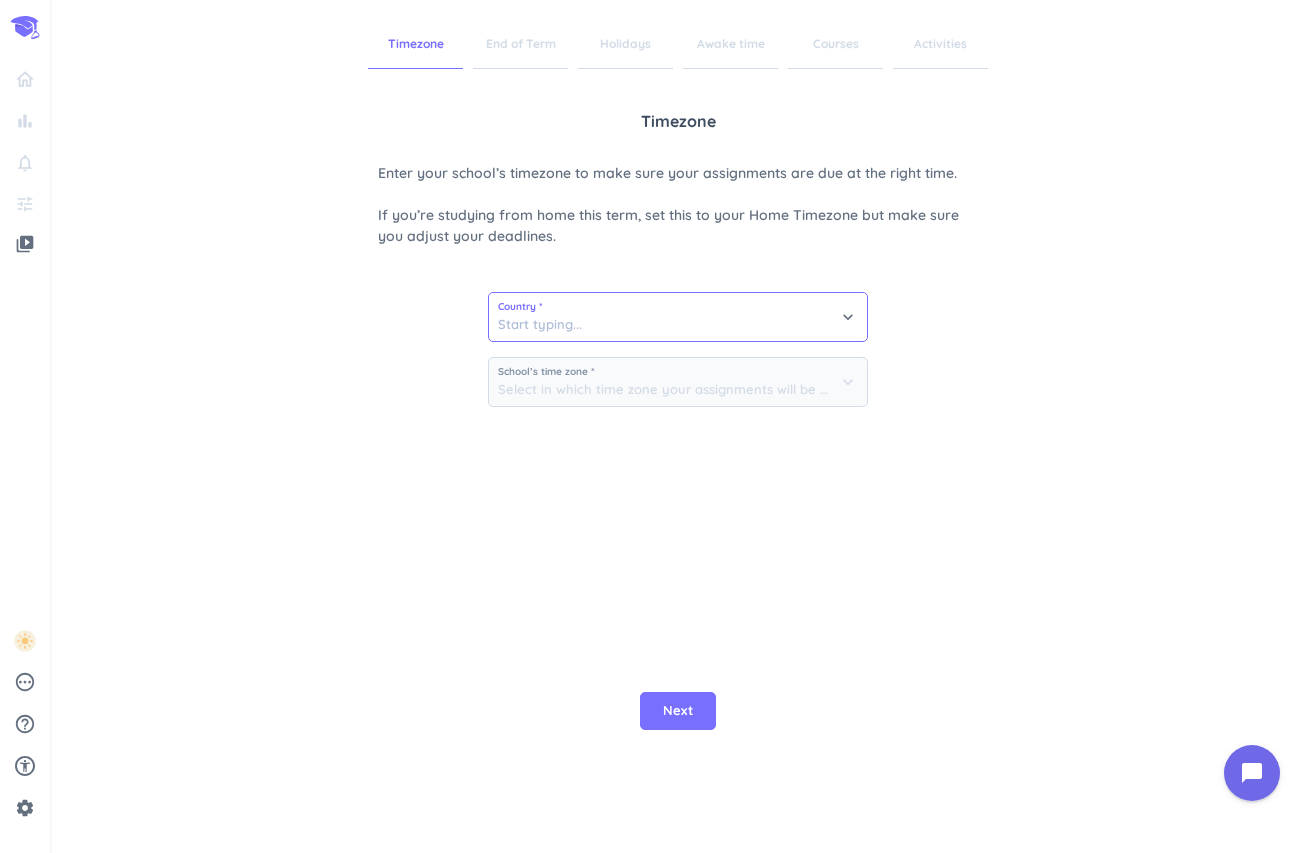 click at bounding box center [678, 317] 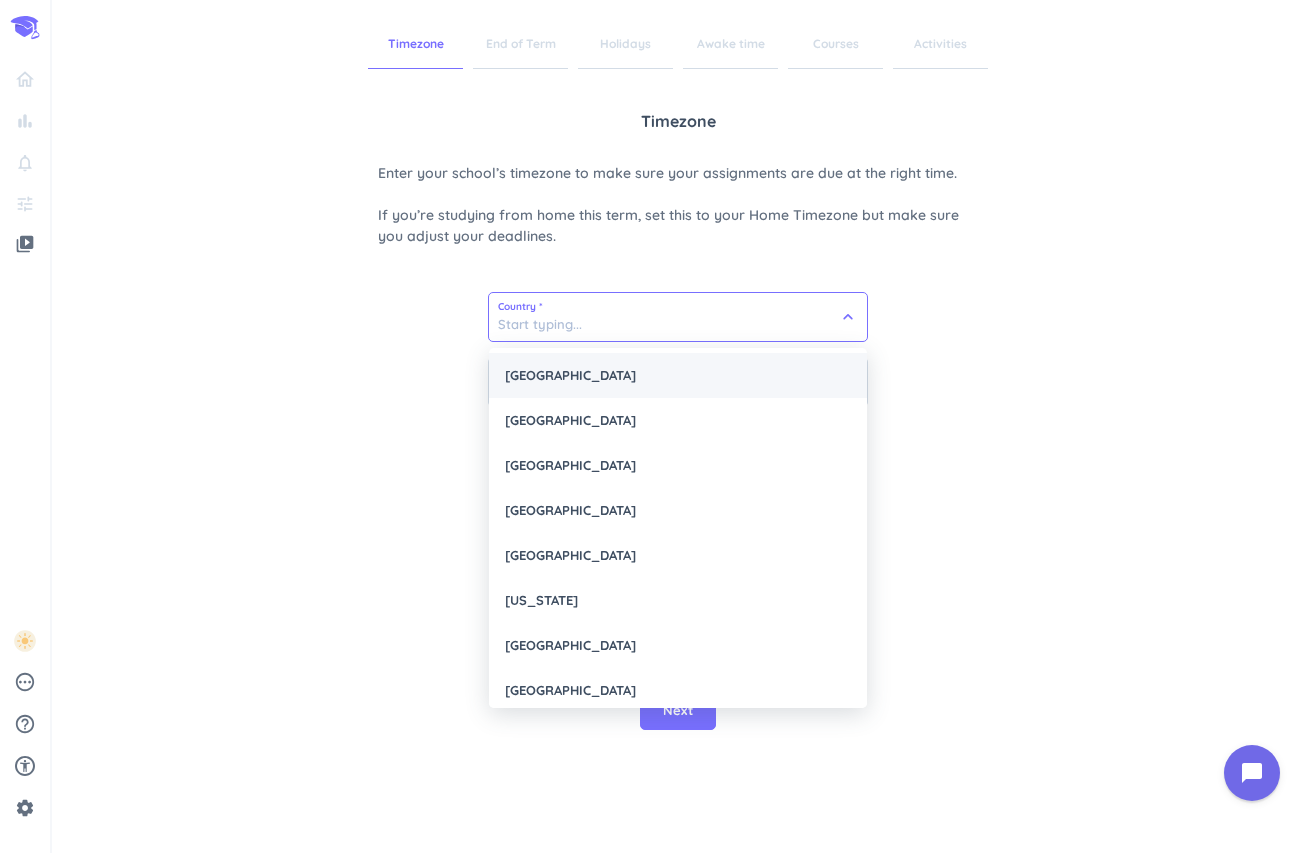 click on "[GEOGRAPHIC_DATA]" at bounding box center [678, 375] 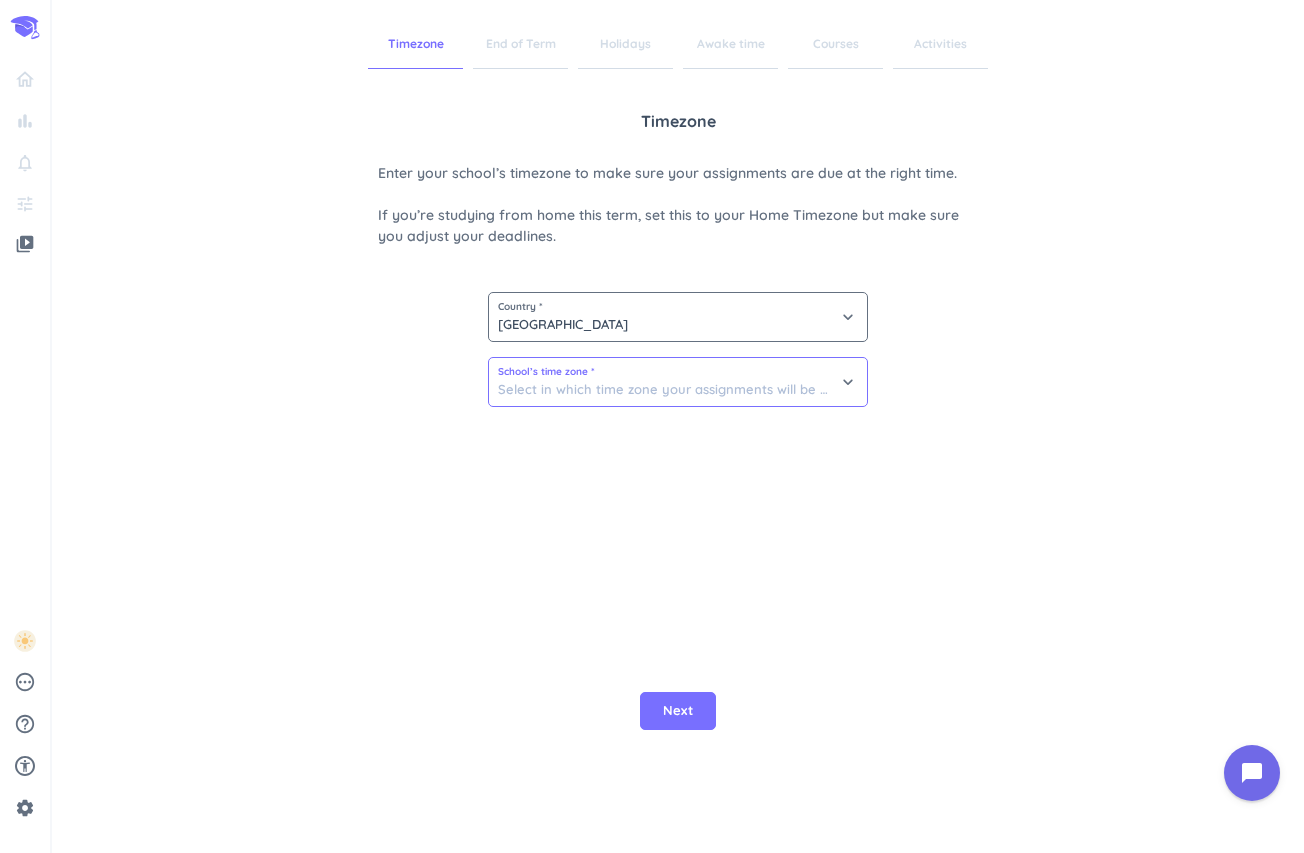 click at bounding box center (678, 382) 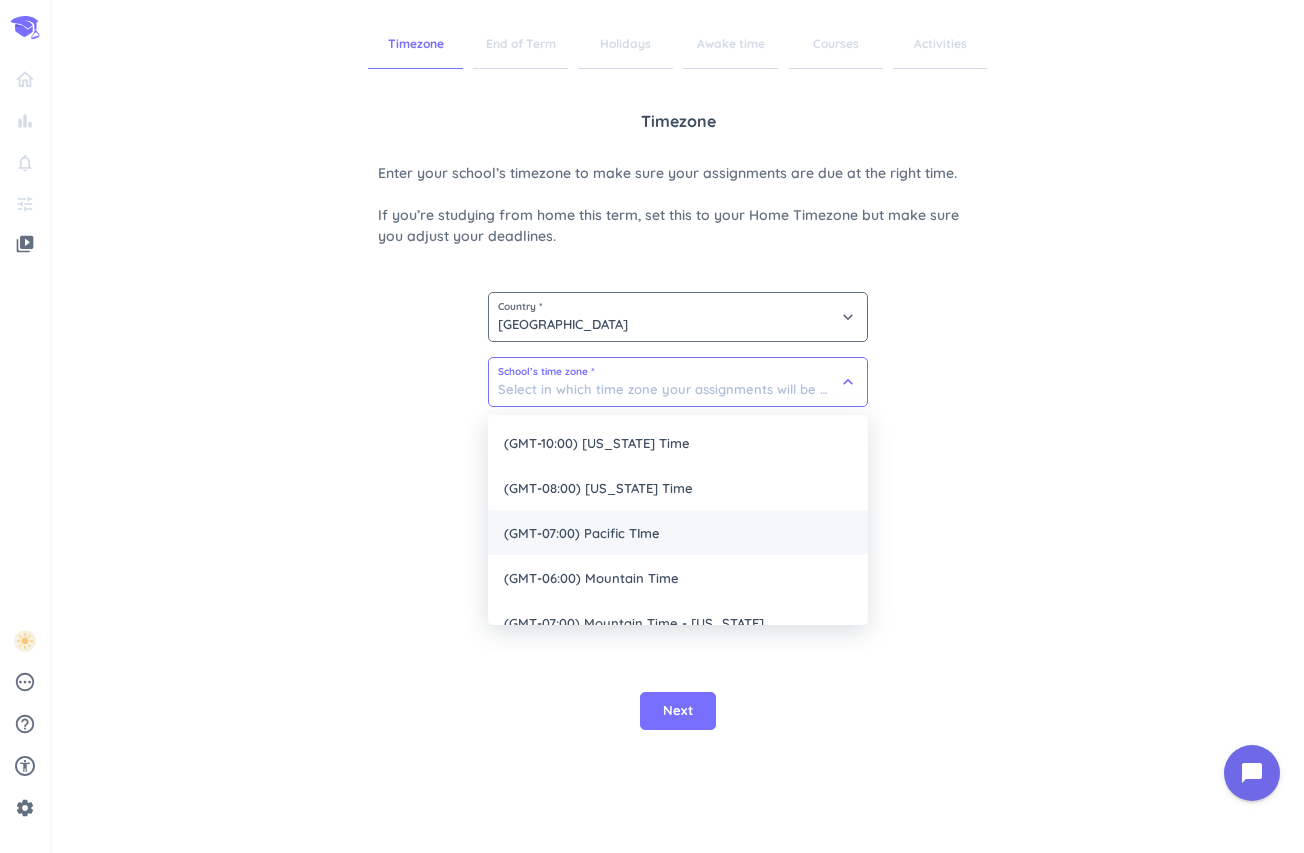 click on "(GMT-07:00) Pacific TIme" at bounding box center (678, 532) 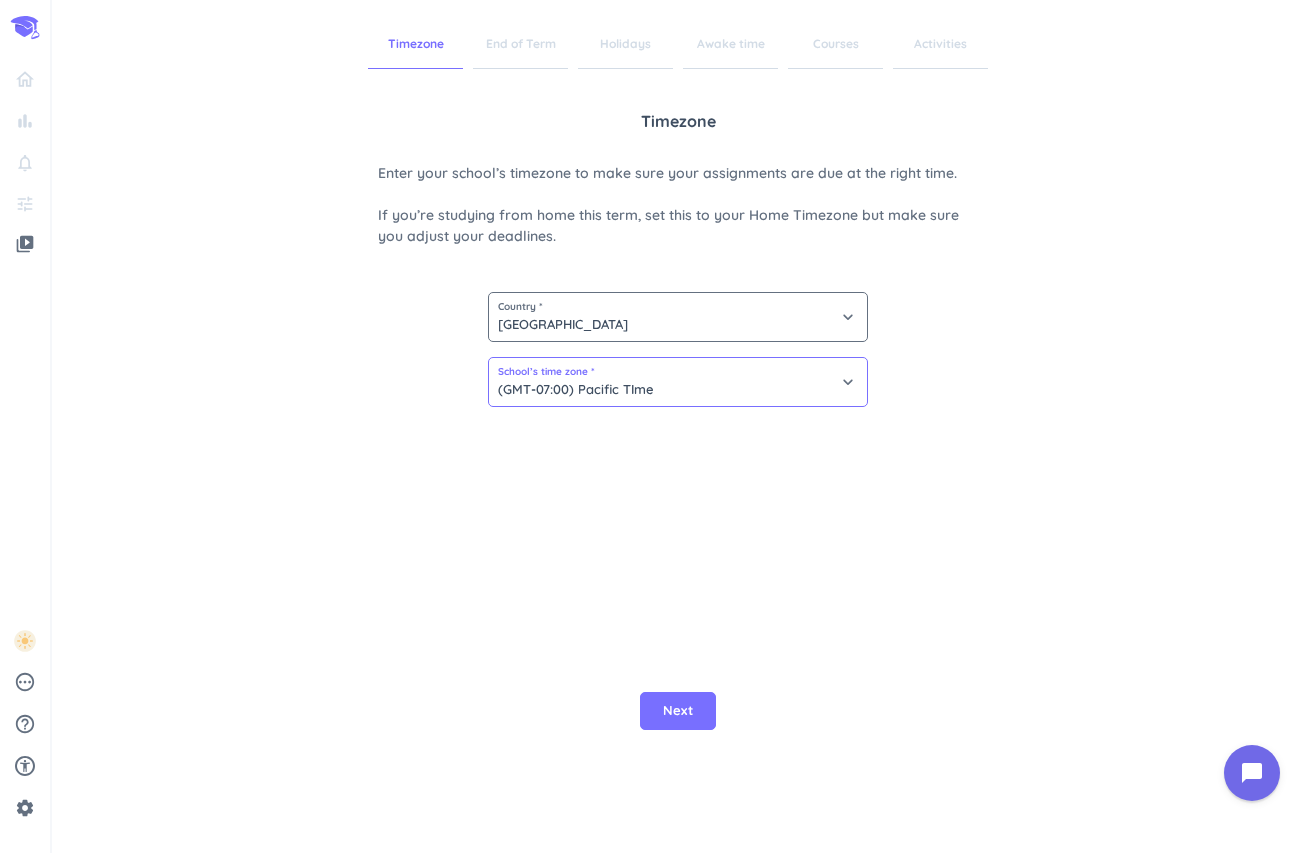 click on "(GMT-07:00) Pacific TIme" at bounding box center (678, 382) 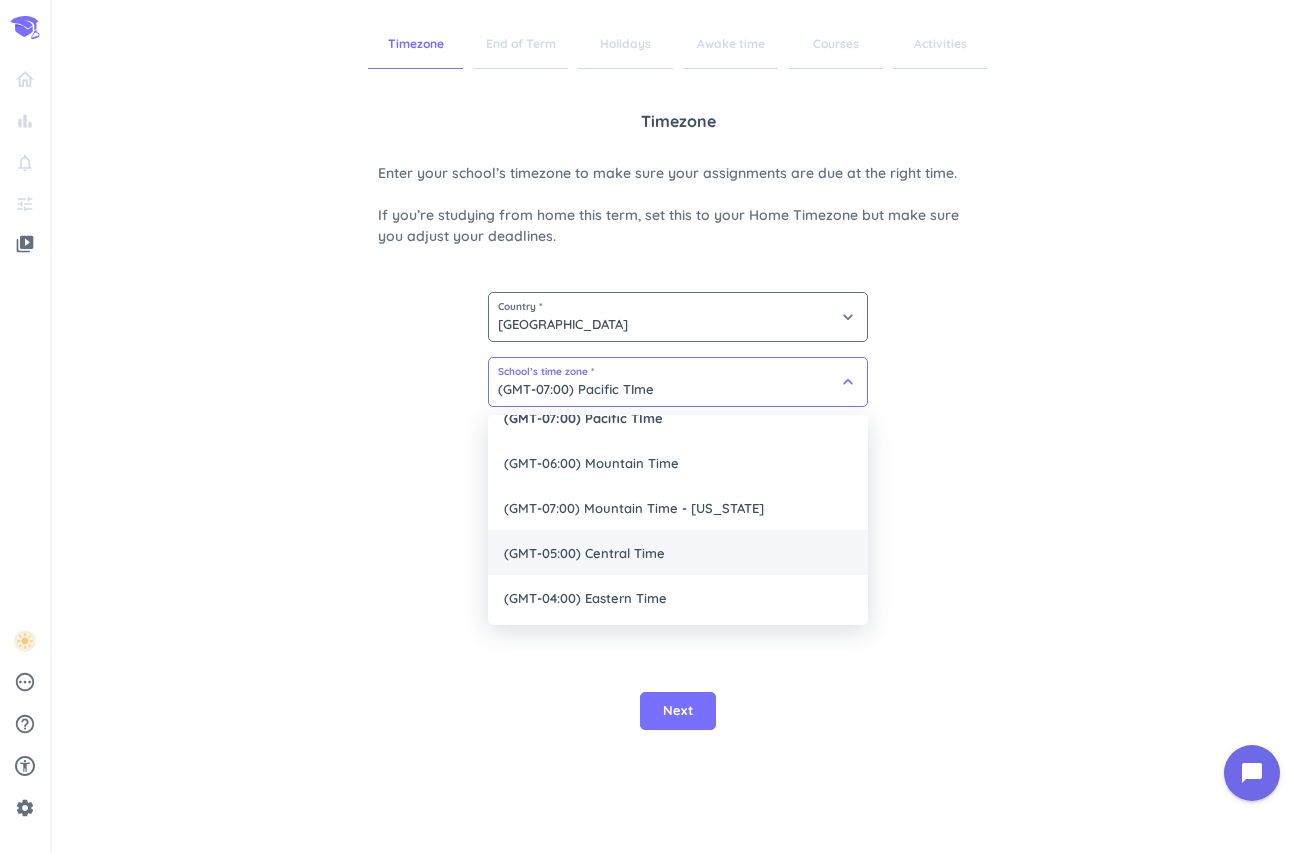 scroll, scrollTop: 115, scrollLeft: 0, axis: vertical 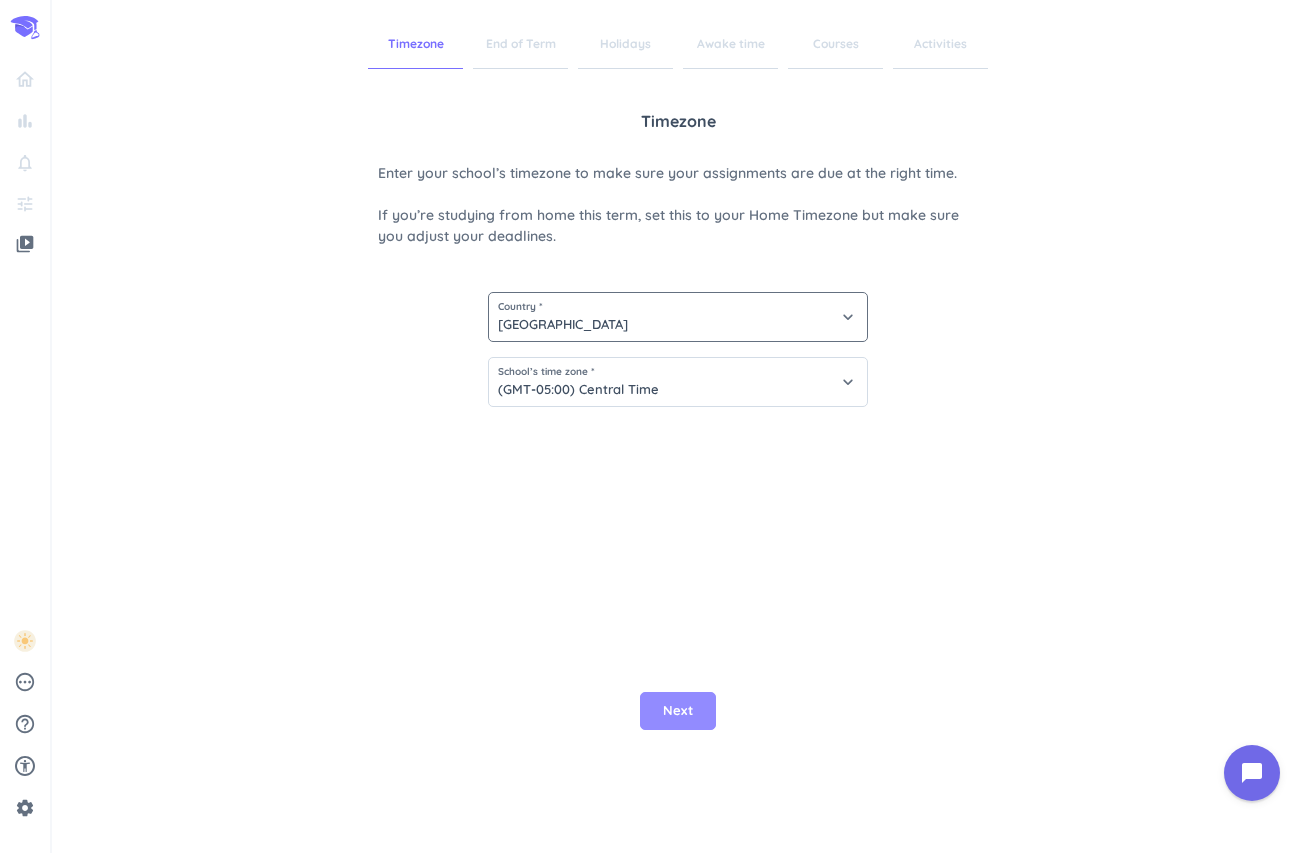 click on "Next" at bounding box center [678, 711] 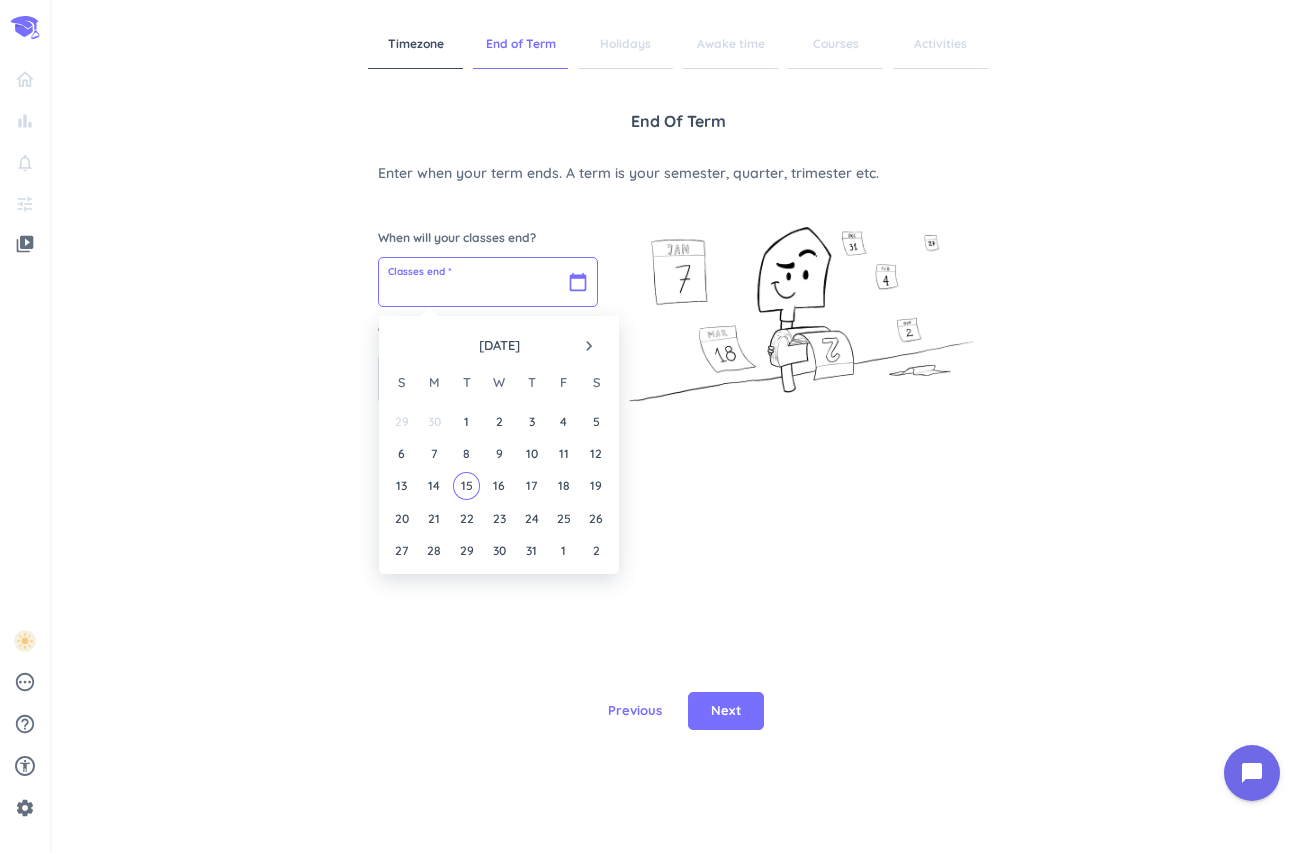 click at bounding box center [488, 282] 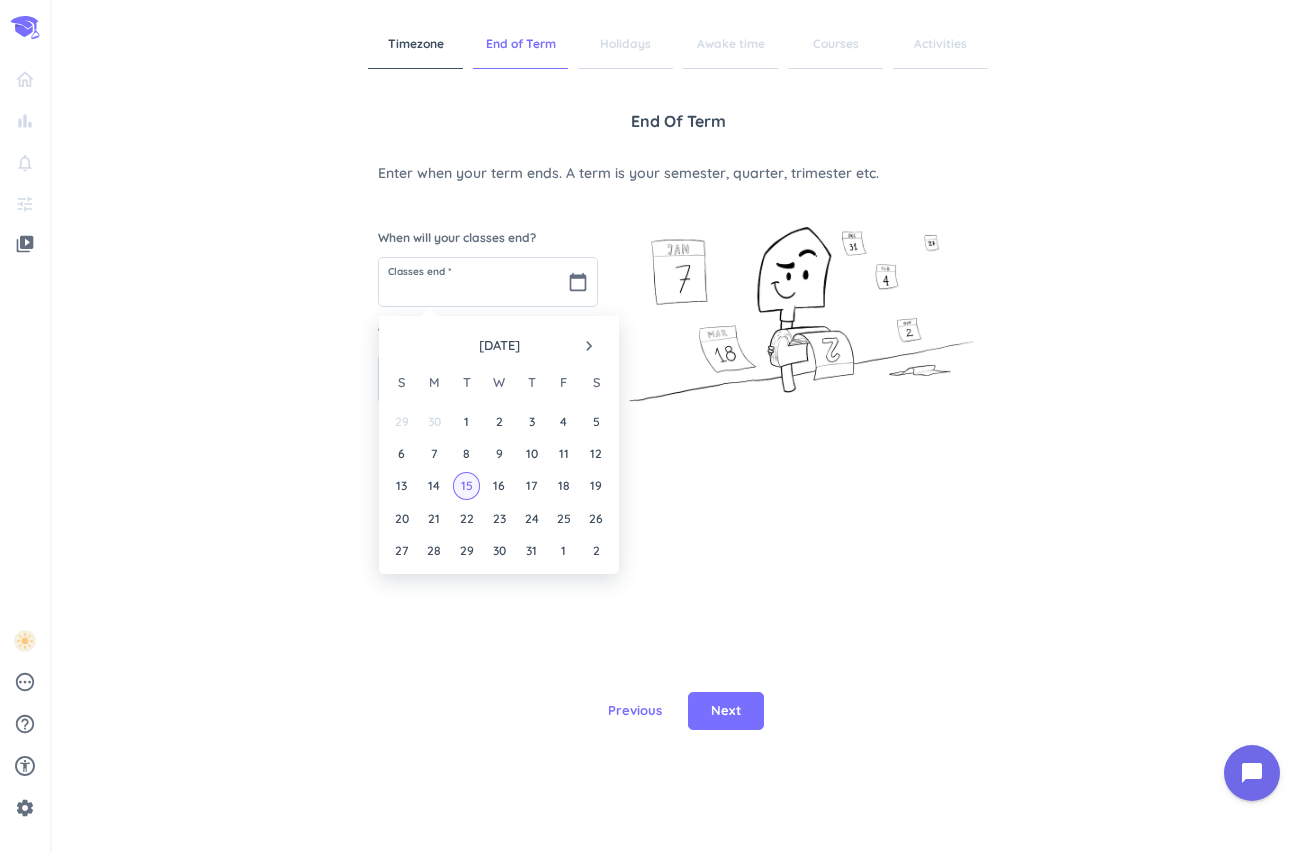 click on "15" at bounding box center (466, 485) 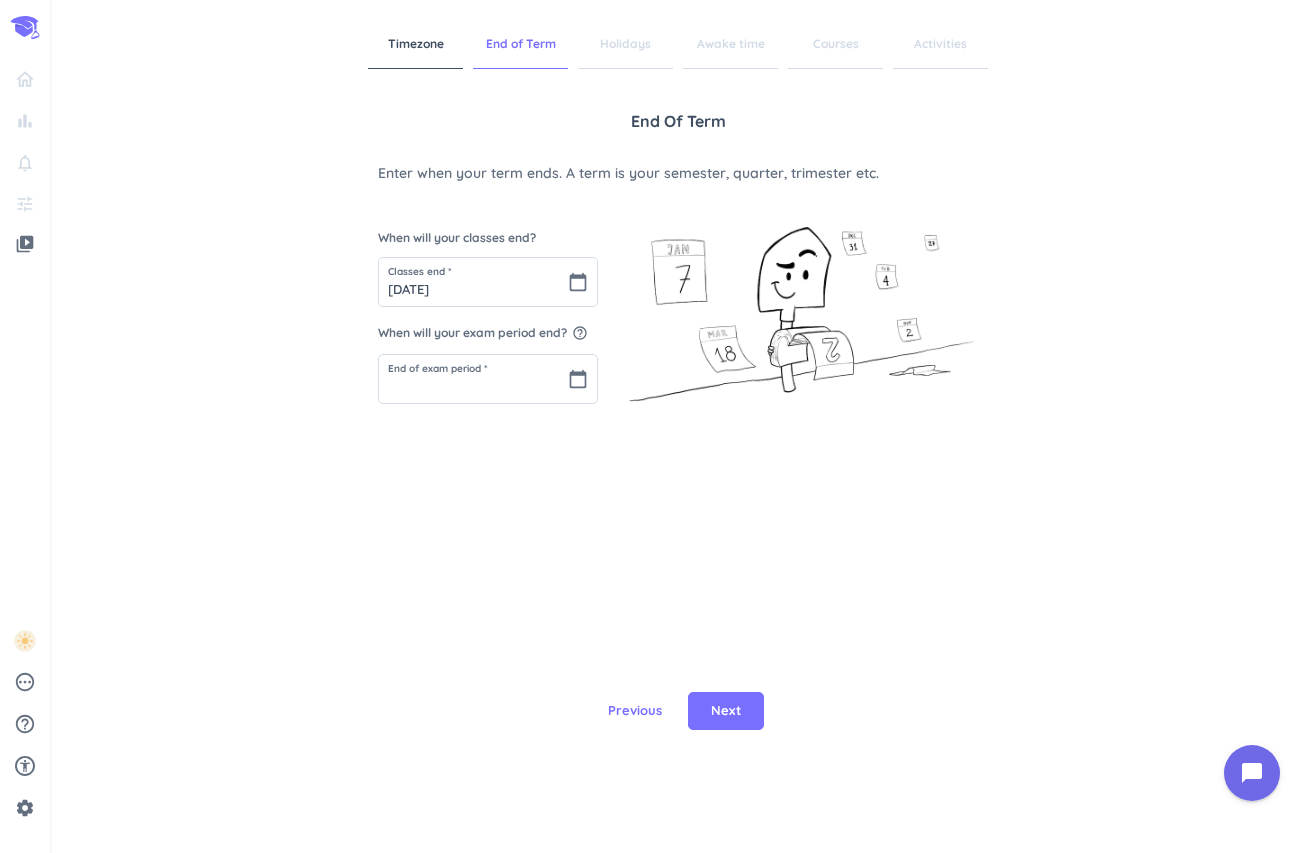 type on "[DATE]" 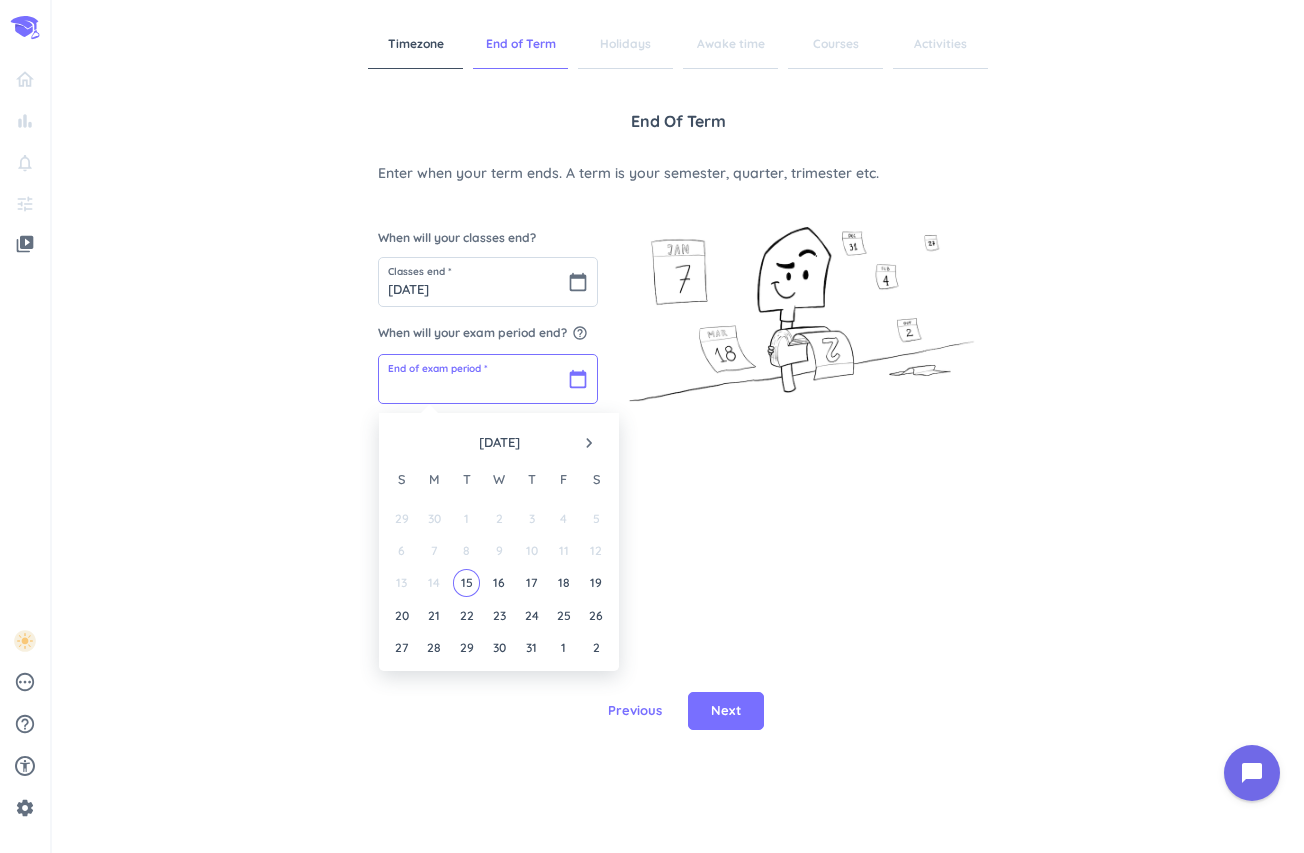 click at bounding box center (488, 379) 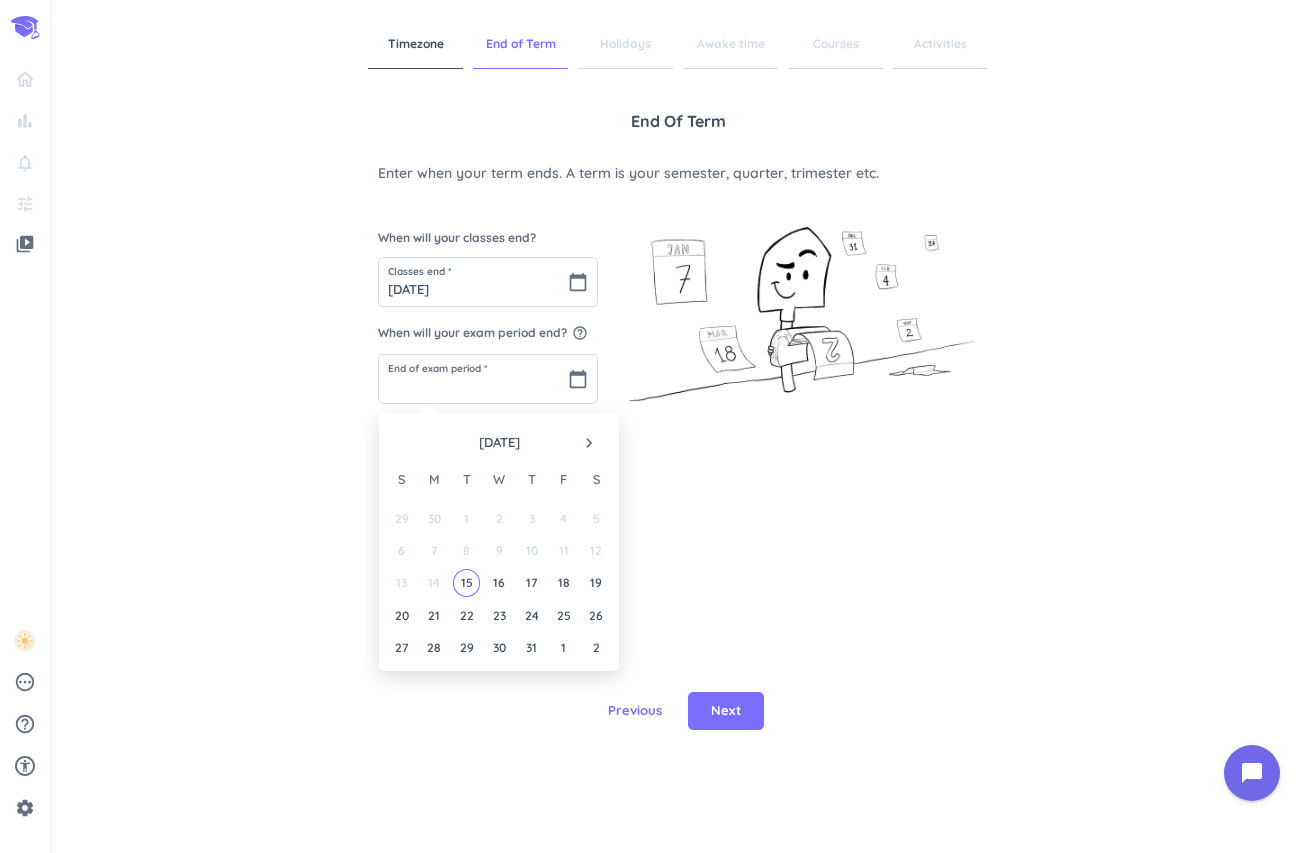 click on "navigate_next" at bounding box center [589, 443] 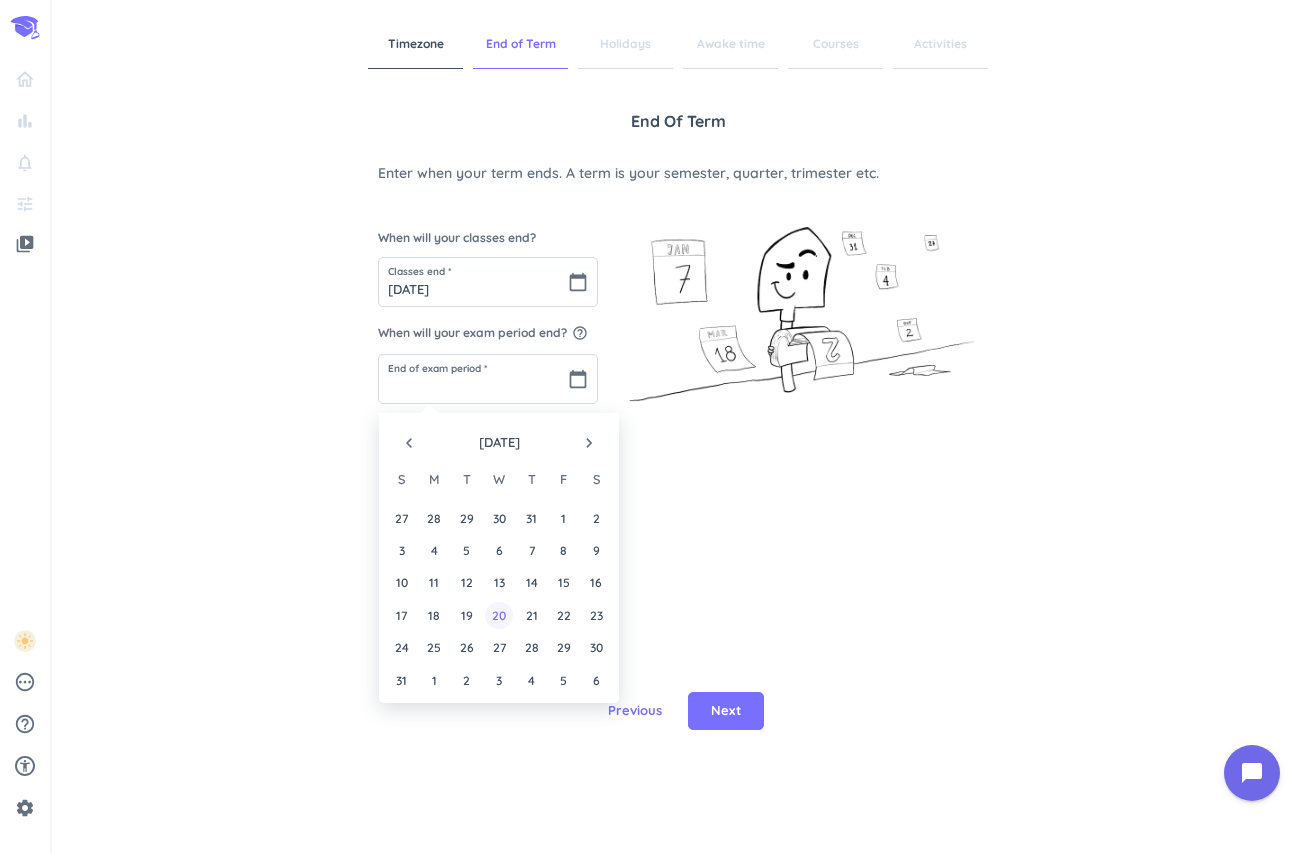 click on "20" at bounding box center [498, 615] 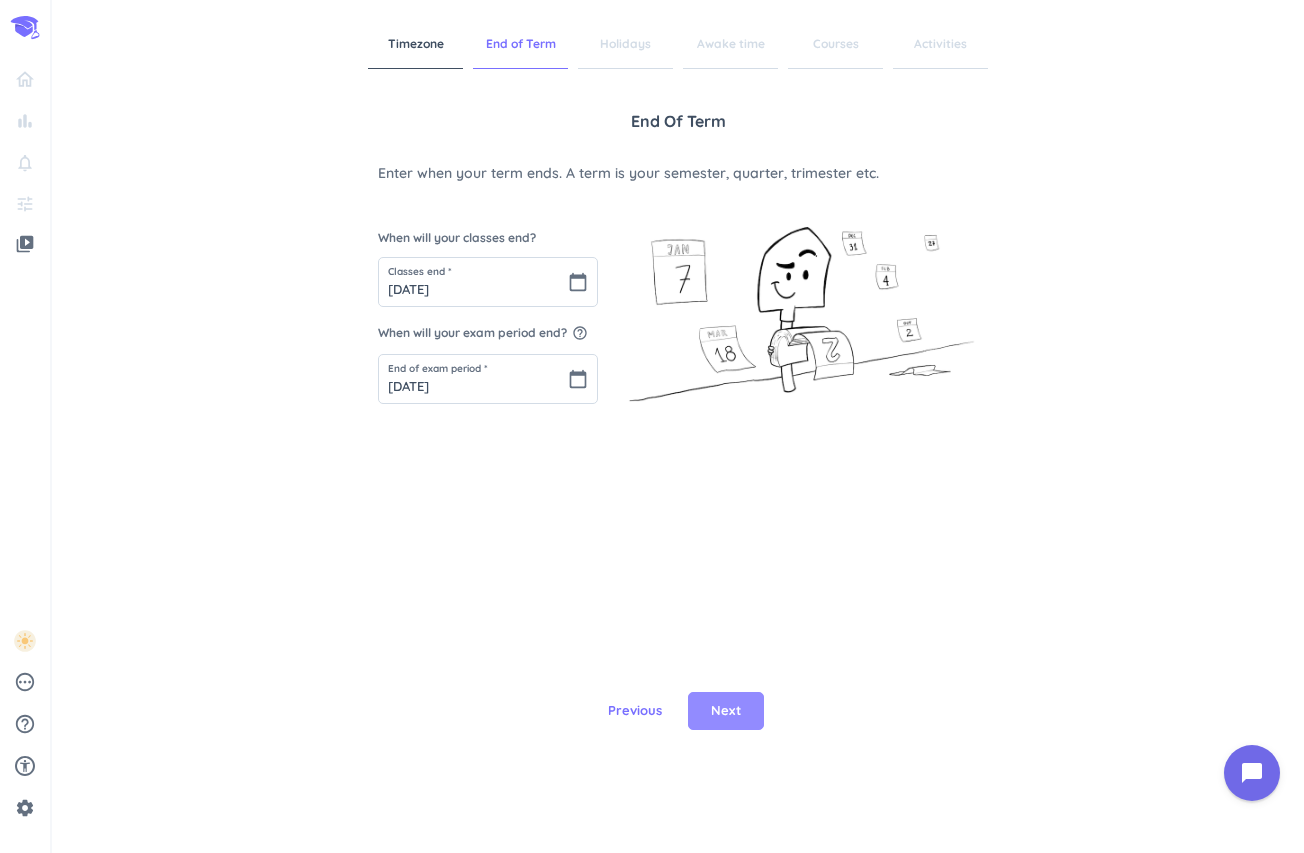 click on "Next" at bounding box center (726, 711) 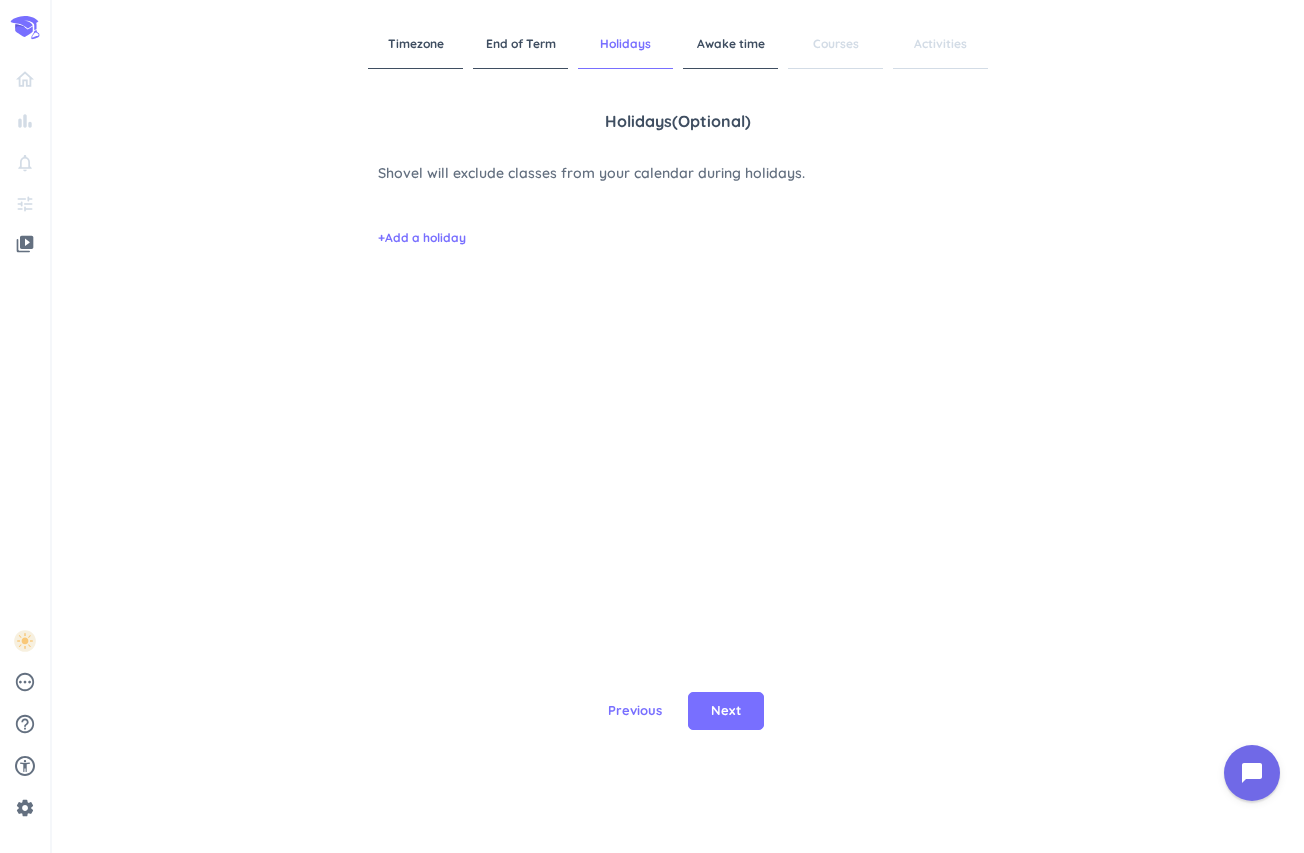 click on "Next" at bounding box center (726, 711) 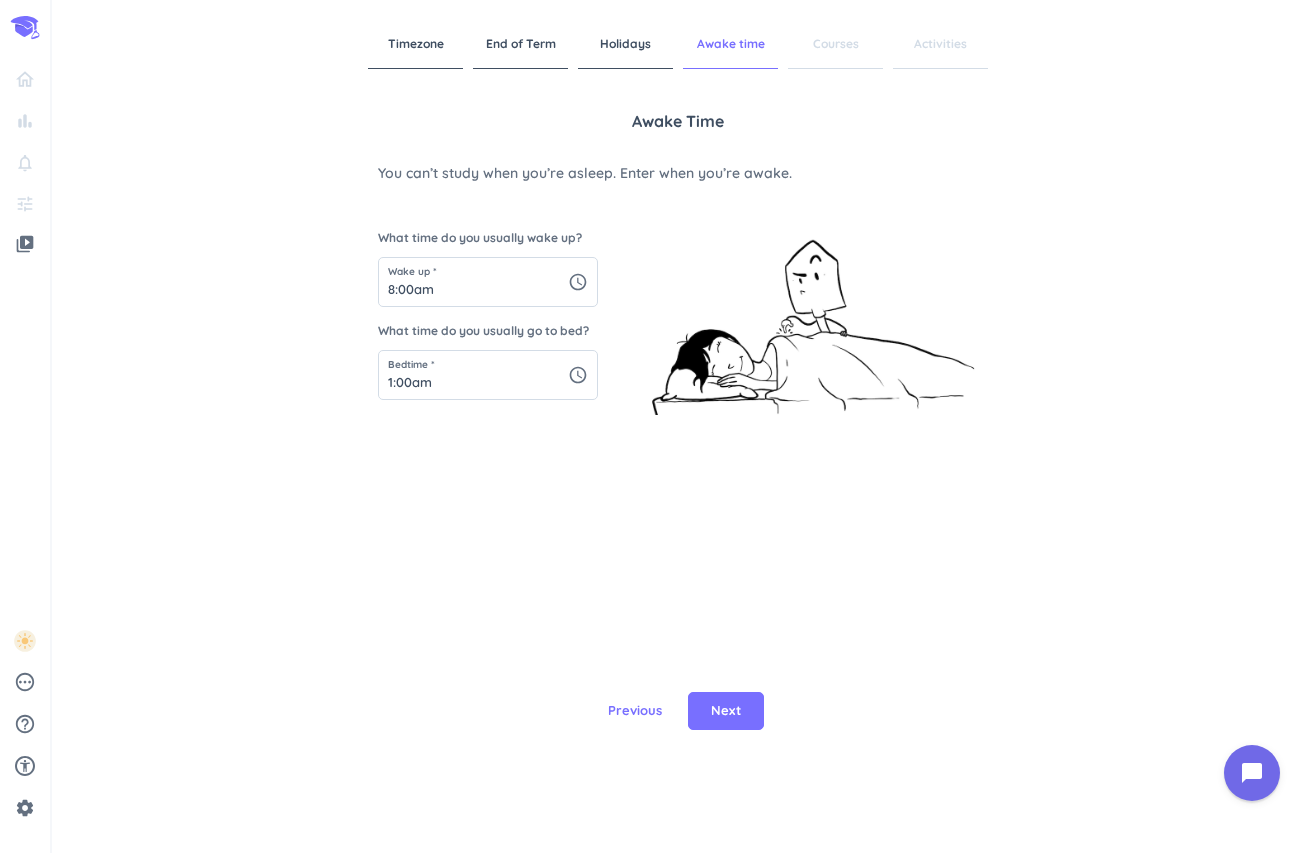 click on "Next" at bounding box center (726, 711) 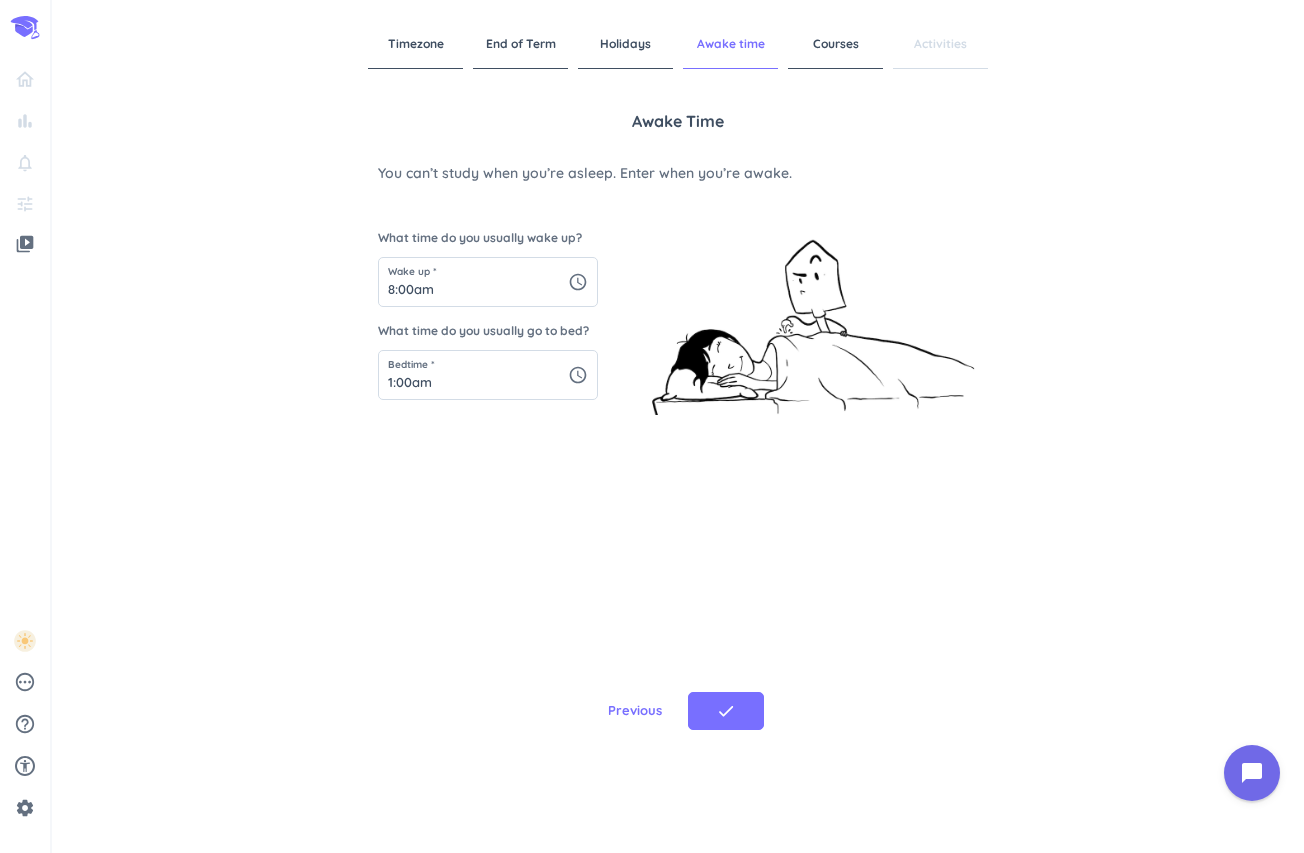click on "done" at bounding box center [726, 711] 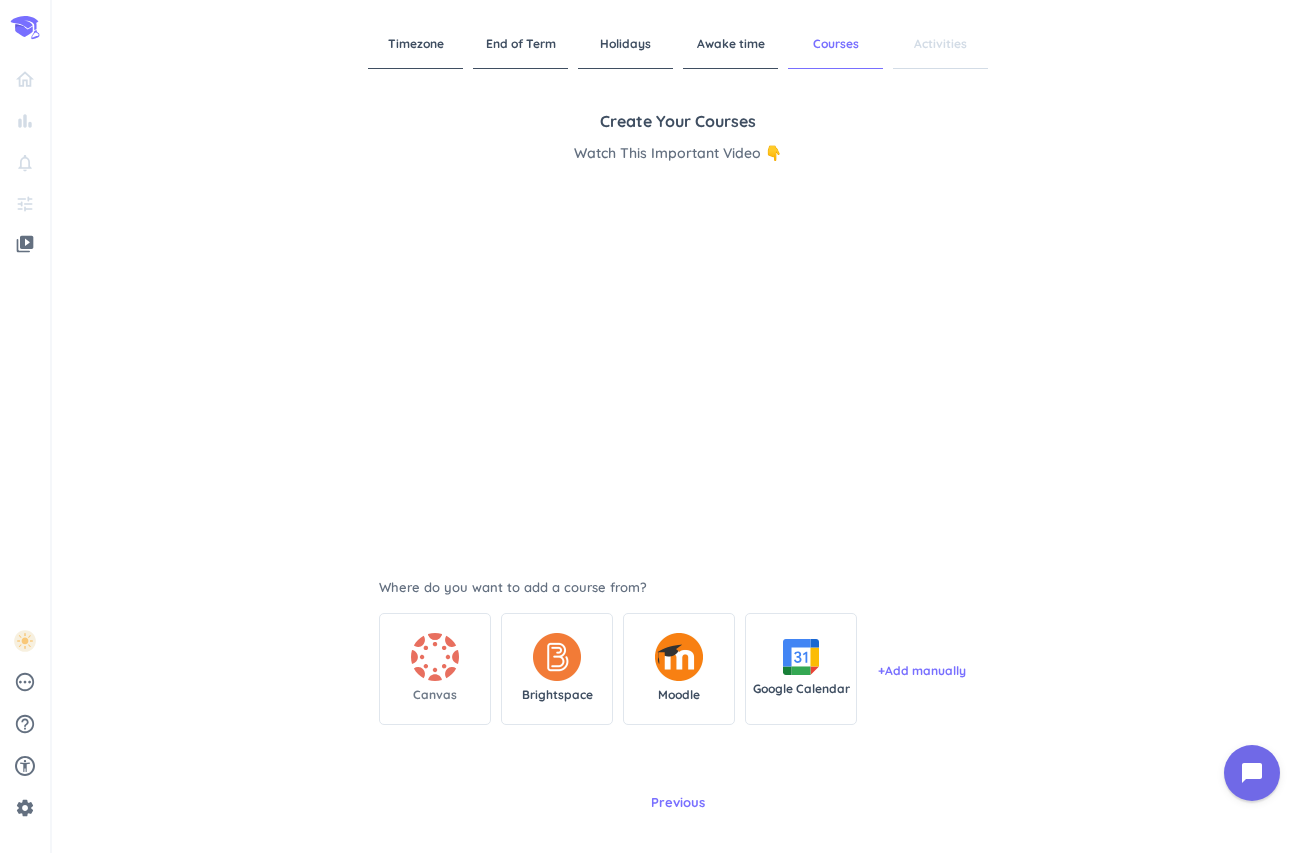 click 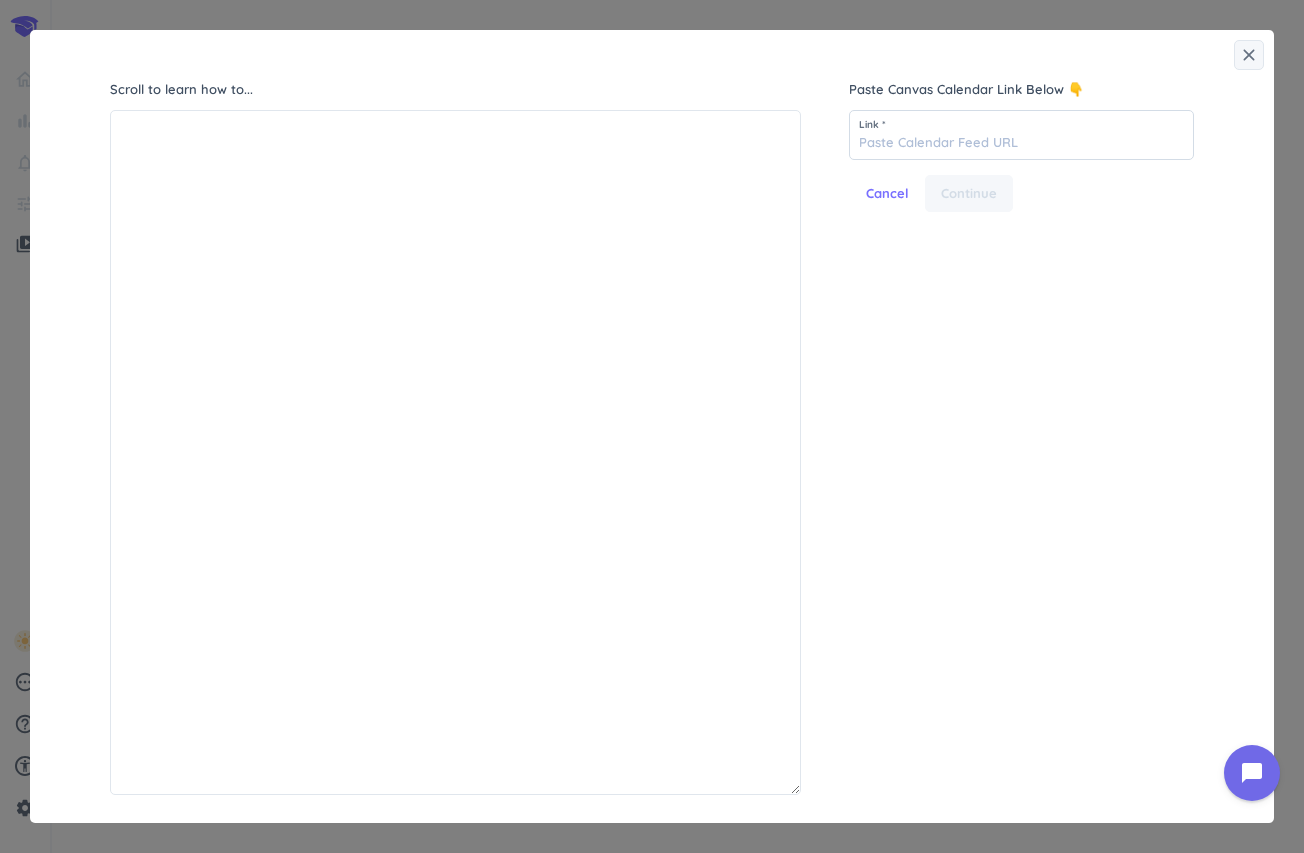 scroll, scrollTop: 1, scrollLeft: 1, axis: both 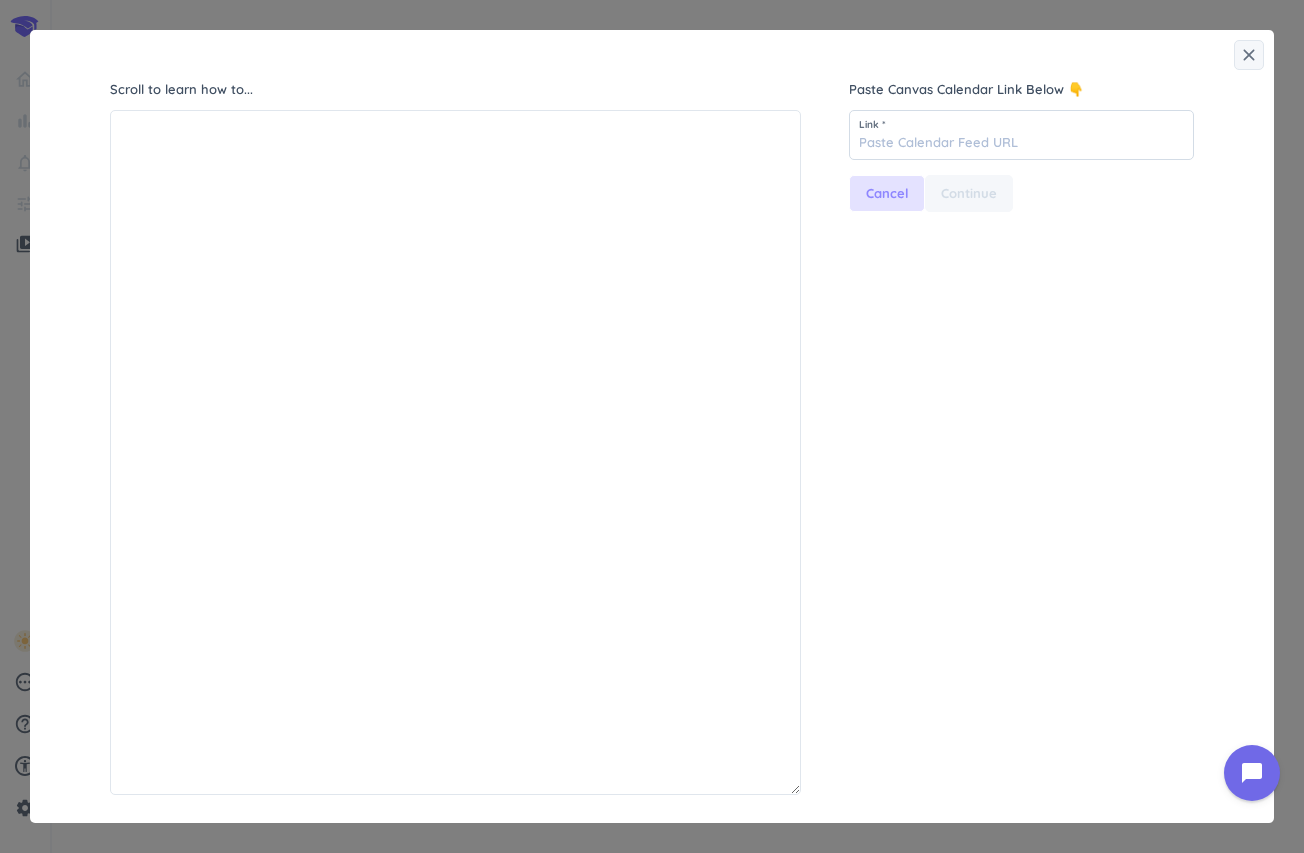 click on "Cancel" at bounding box center [887, 194] 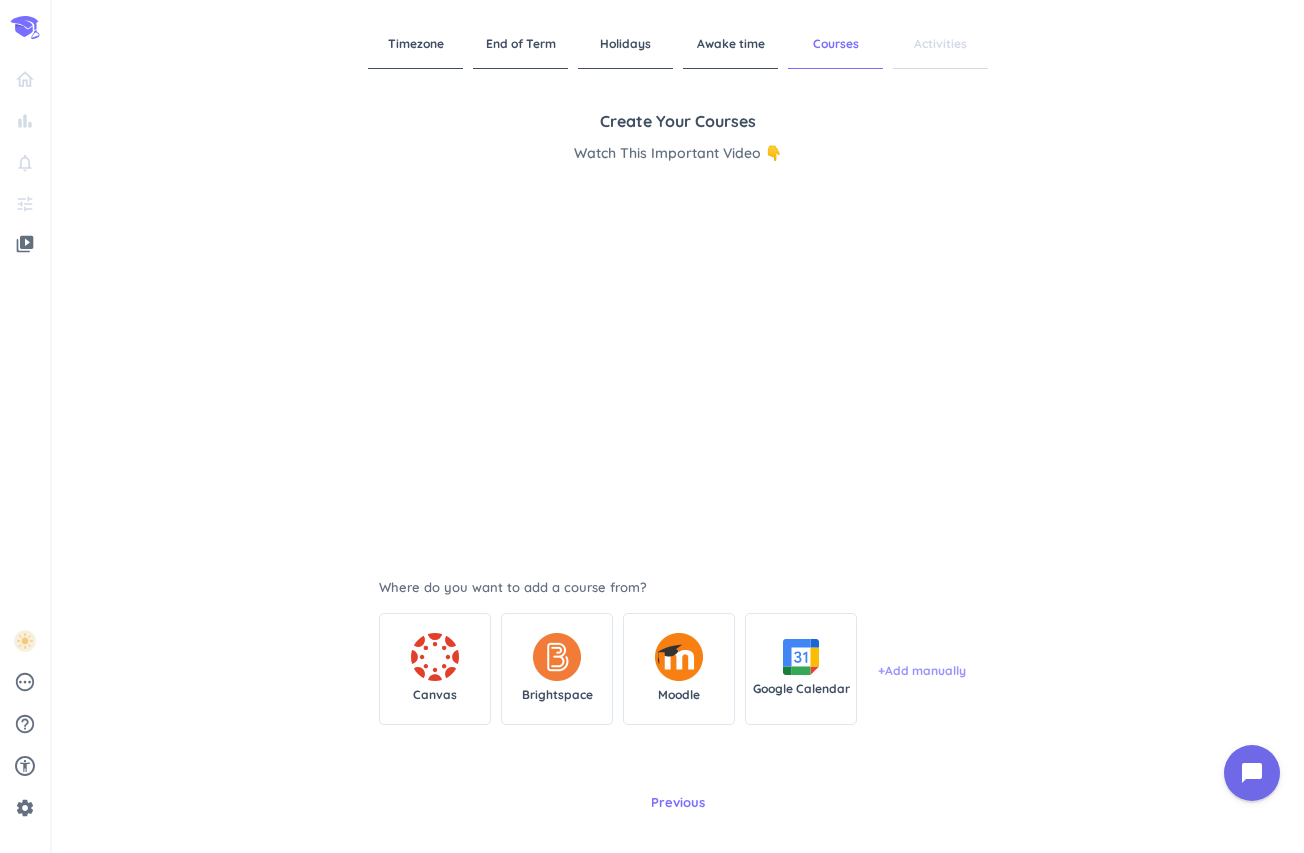 click on "+  Add manually" at bounding box center [922, 669] 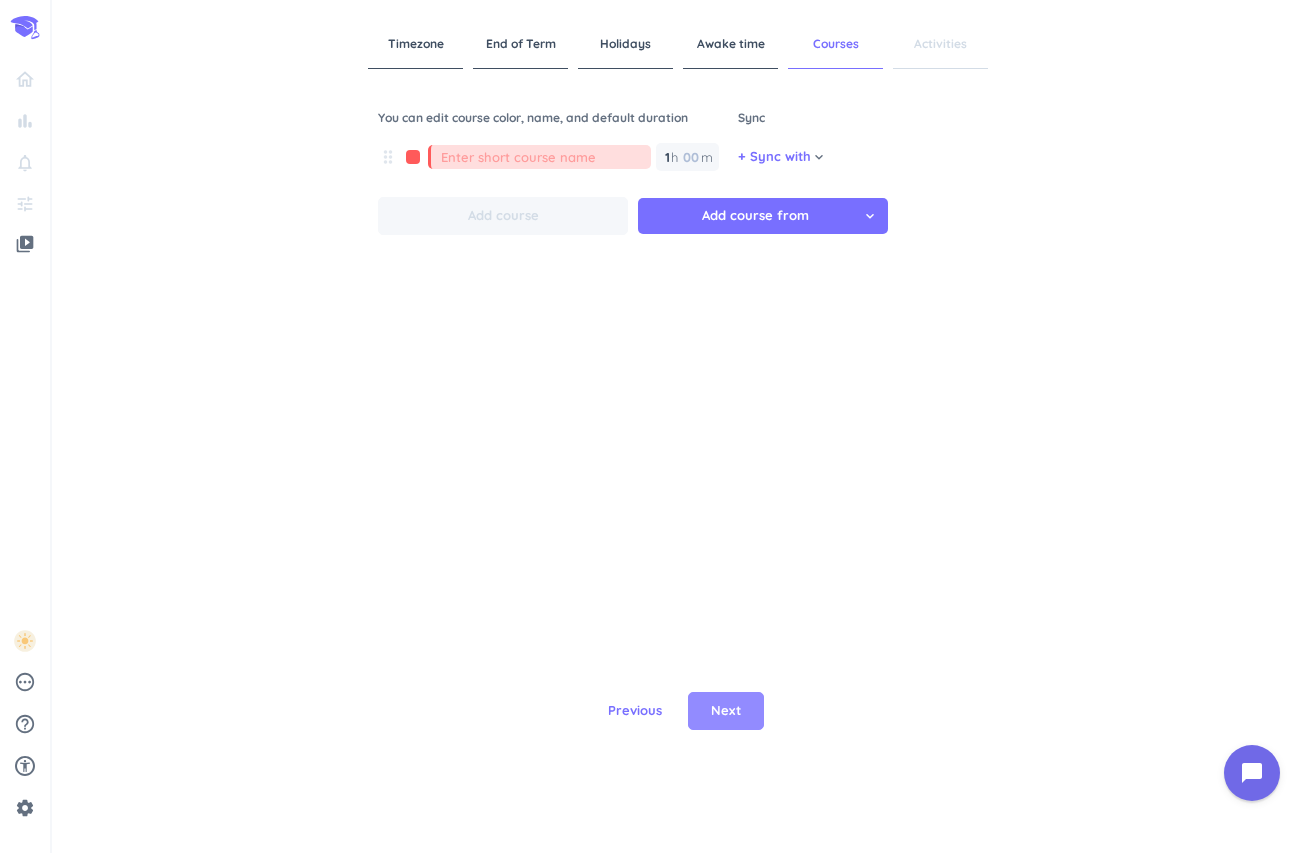 click on "Next" at bounding box center [726, 711] 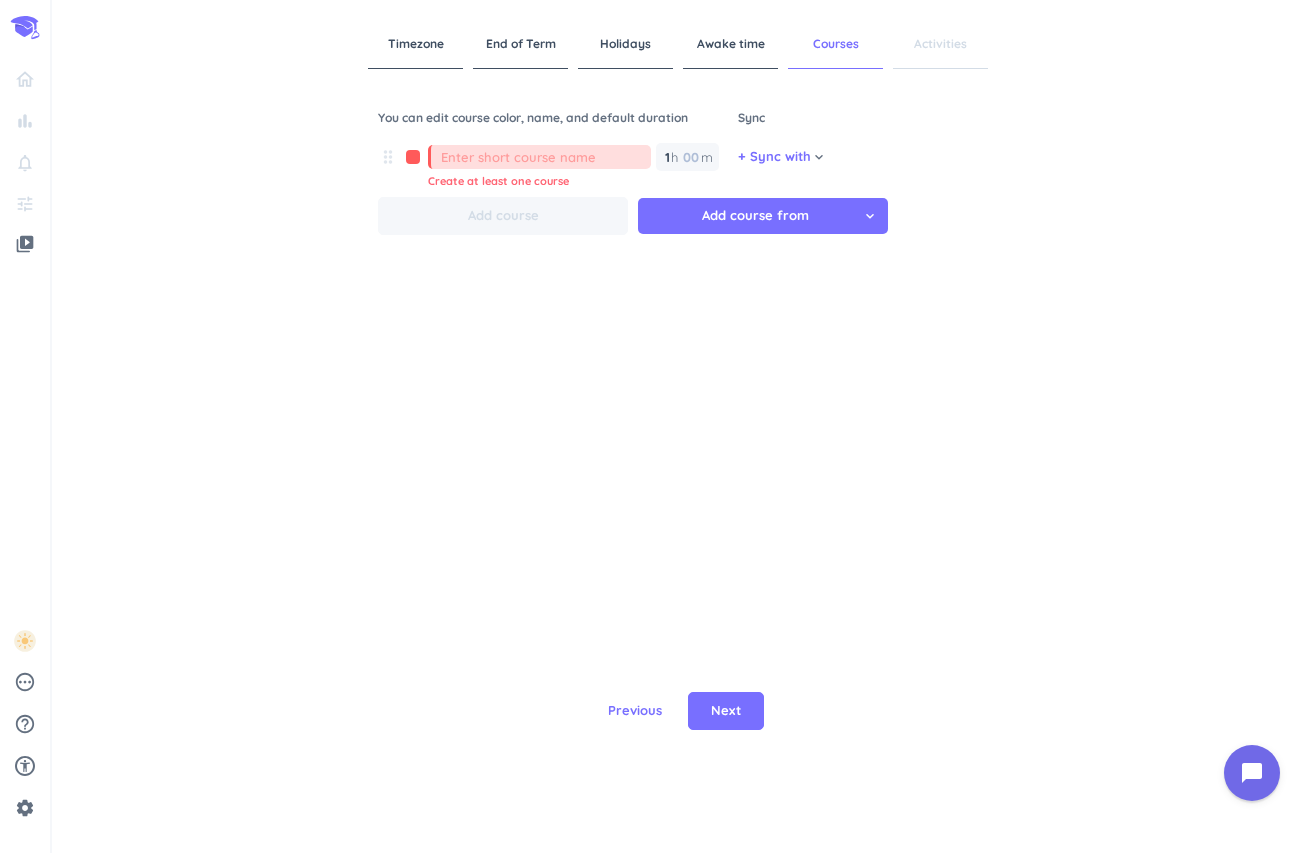 click at bounding box center [546, 157] 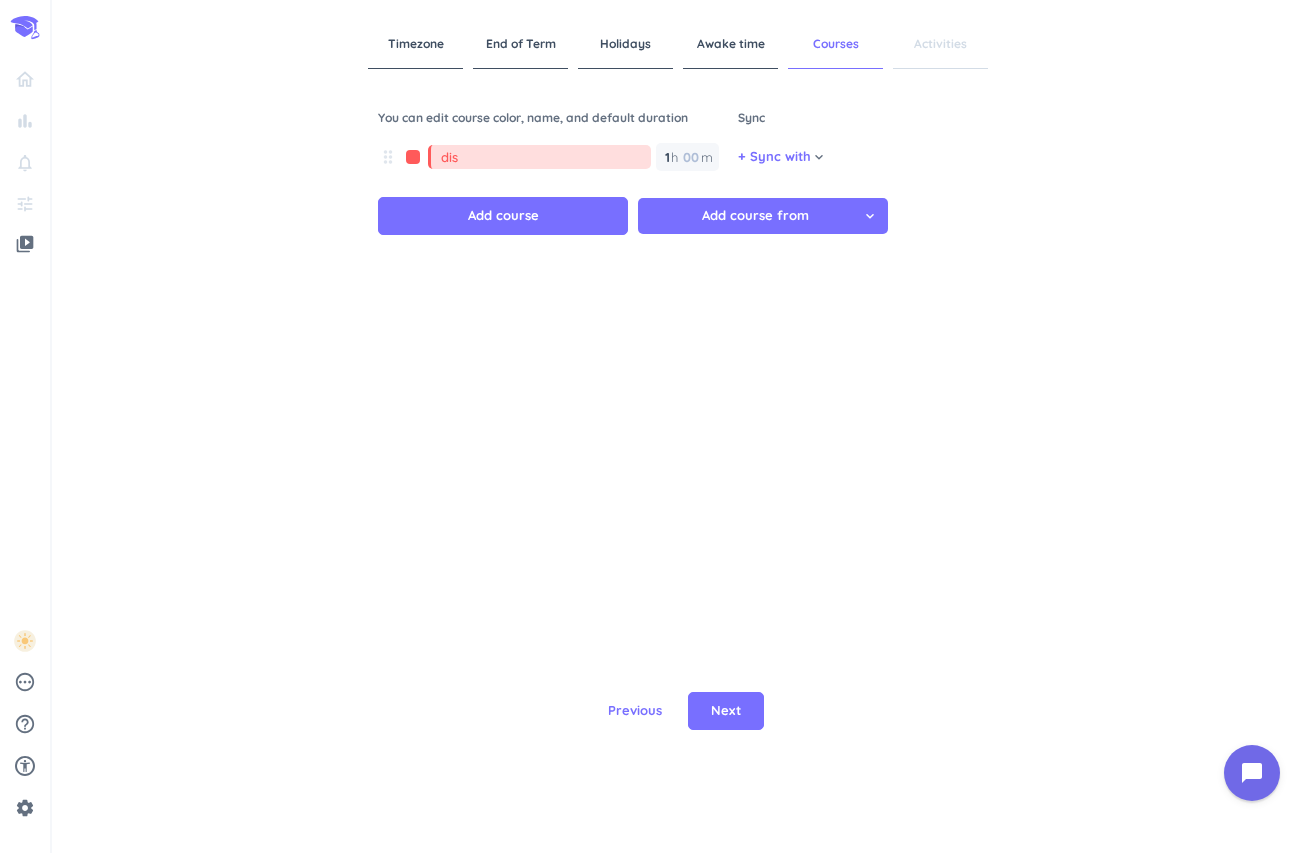 type on "dis" 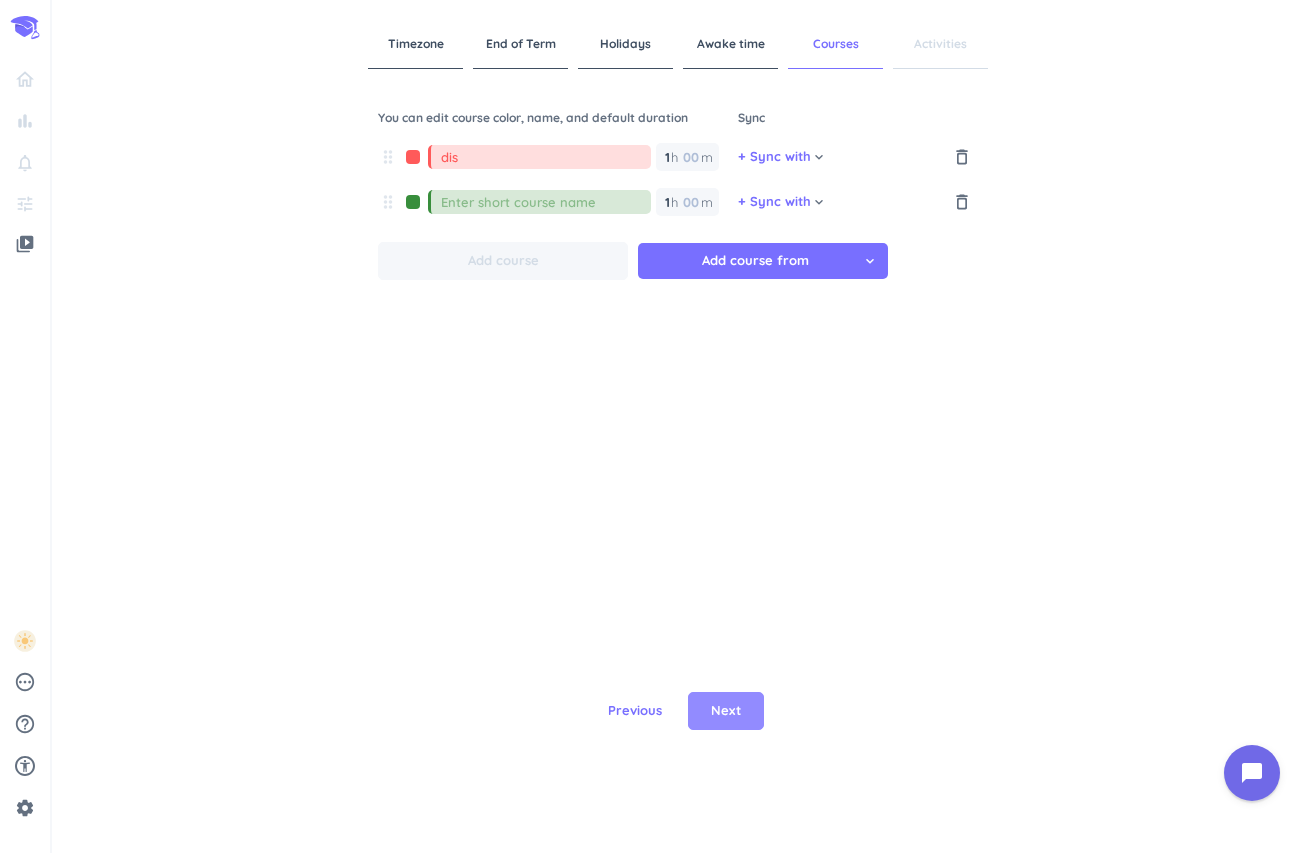 click on "Next" at bounding box center [726, 711] 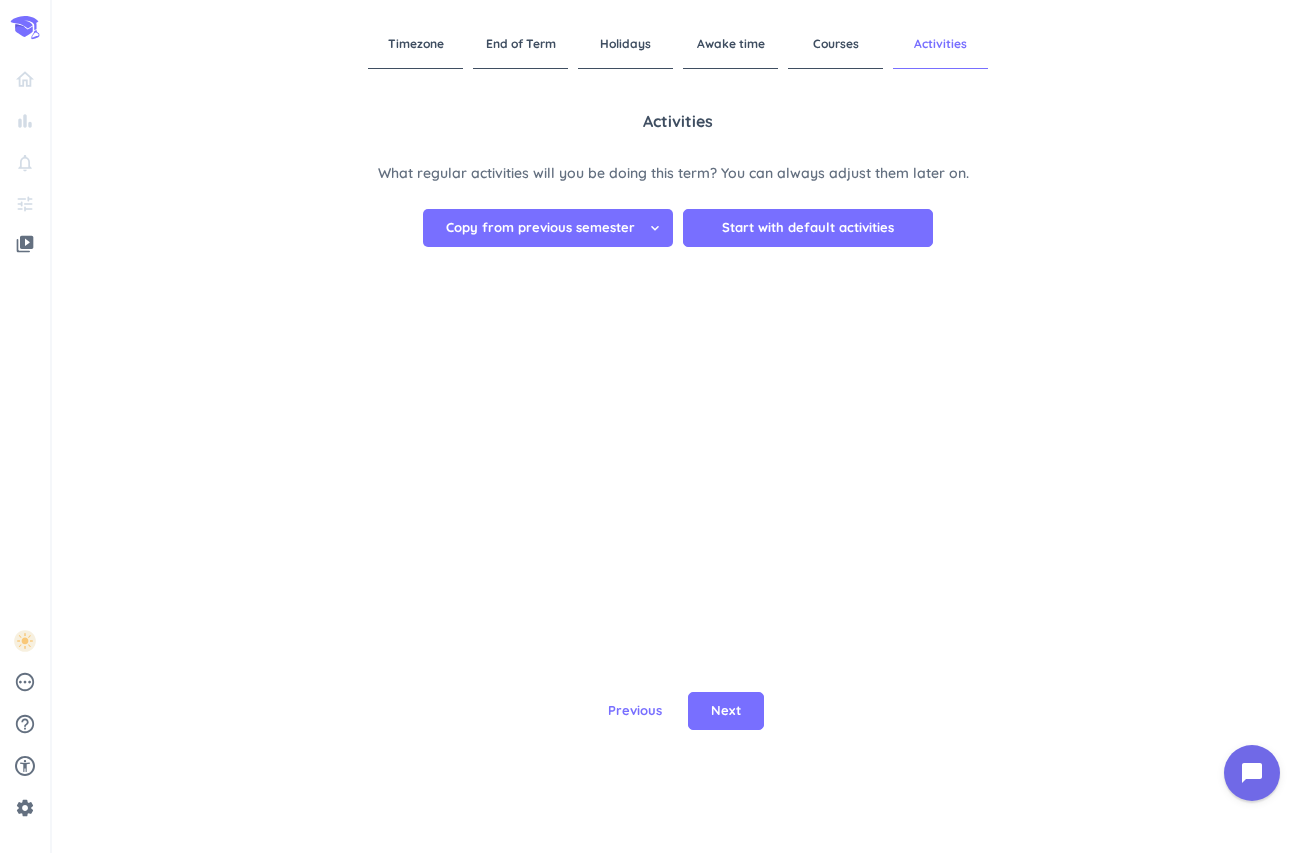 click on "Next" at bounding box center [726, 711] 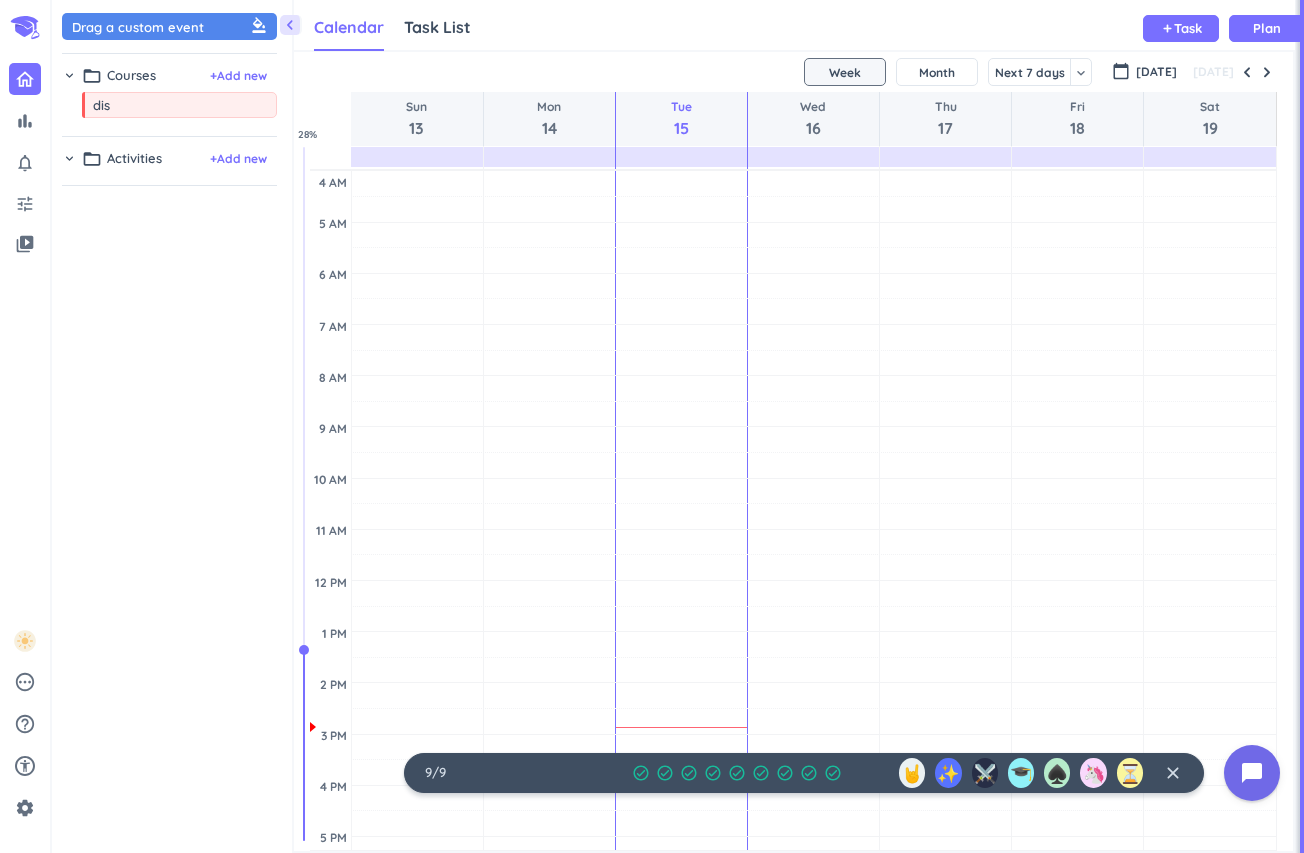 scroll, scrollTop: 1, scrollLeft: 1, axis: both 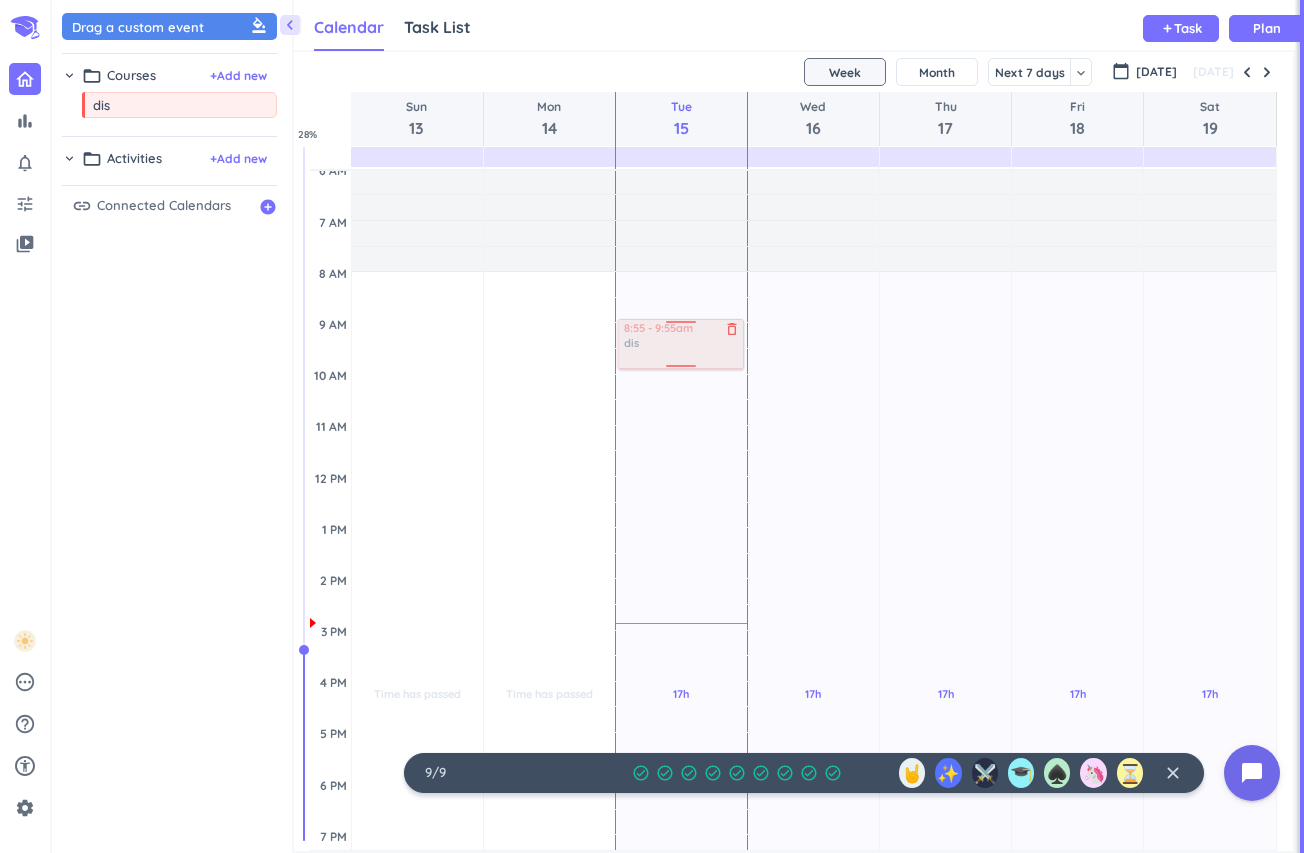 drag, startPoint x: 90, startPoint y: 107, endPoint x: 667, endPoint y: 321, distance: 615.4064 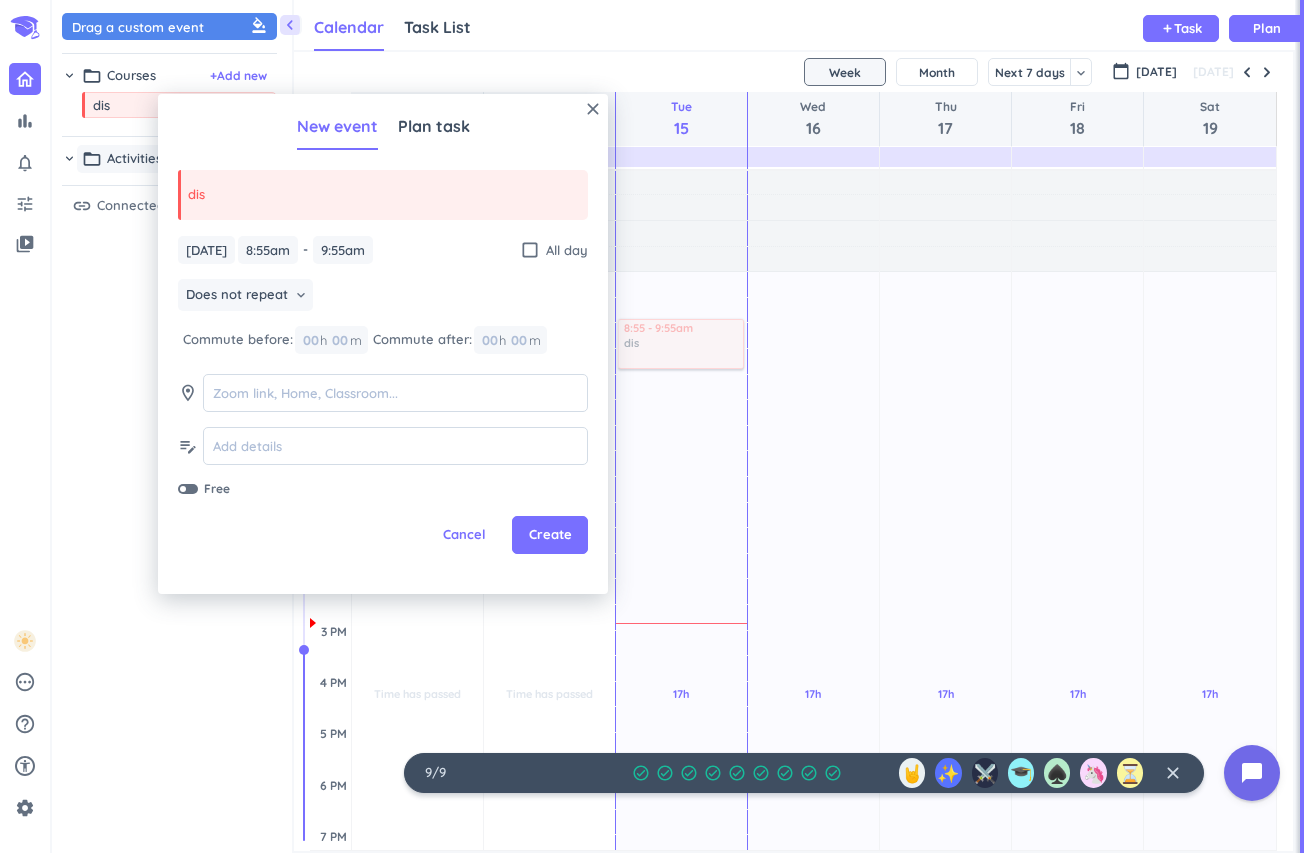 click on "folder_open" at bounding box center (92, 159) 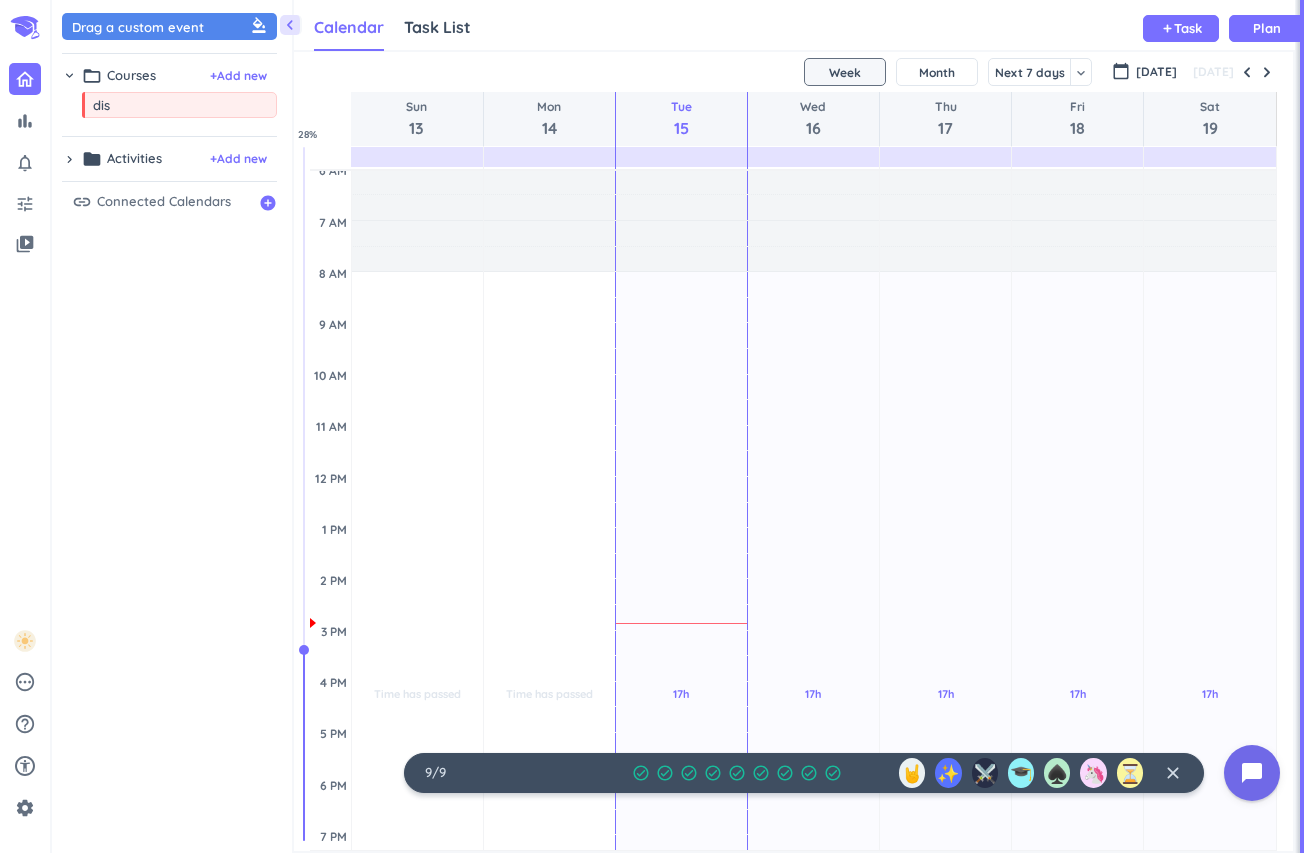 click on "chevron_right" at bounding box center (69, 159) 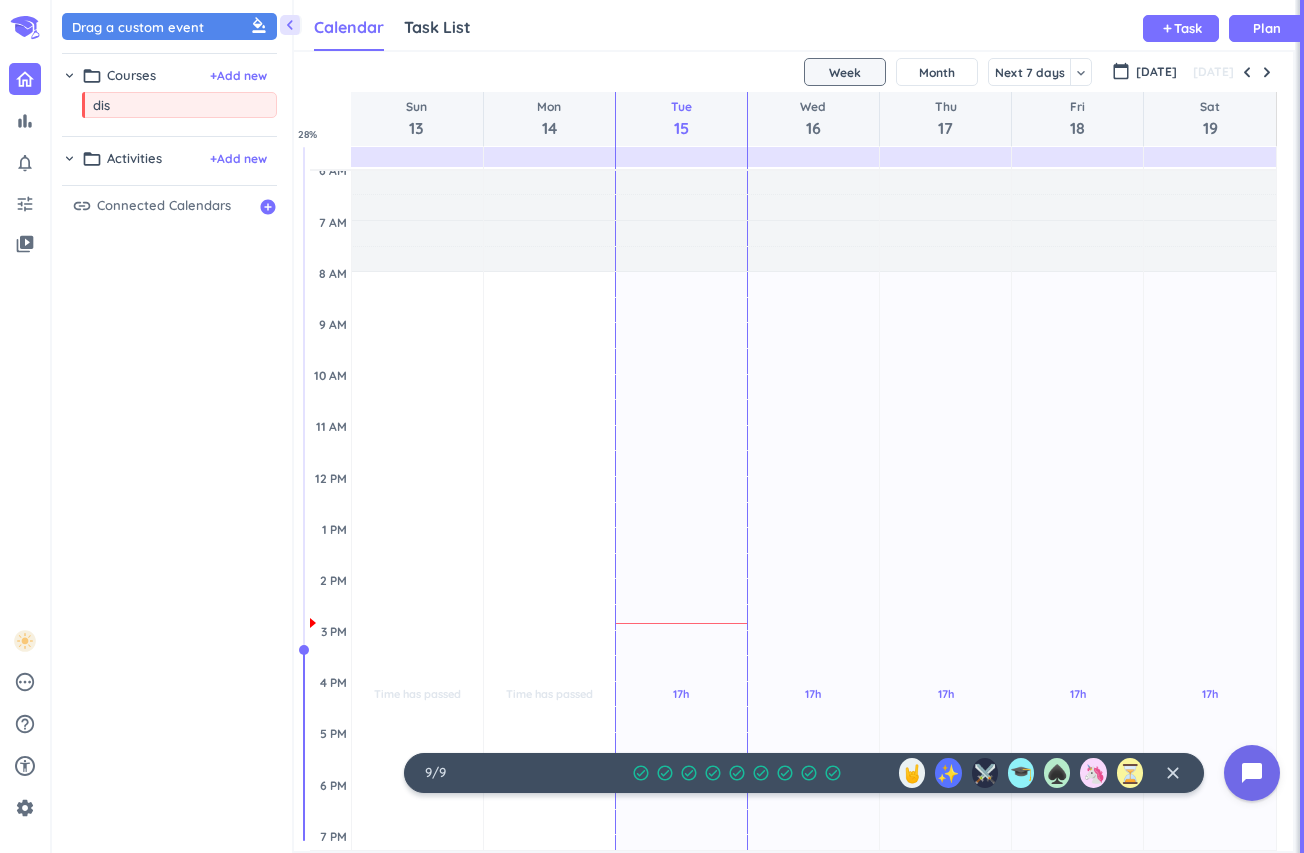 click on "chevron_right" at bounding box center (69, 158) 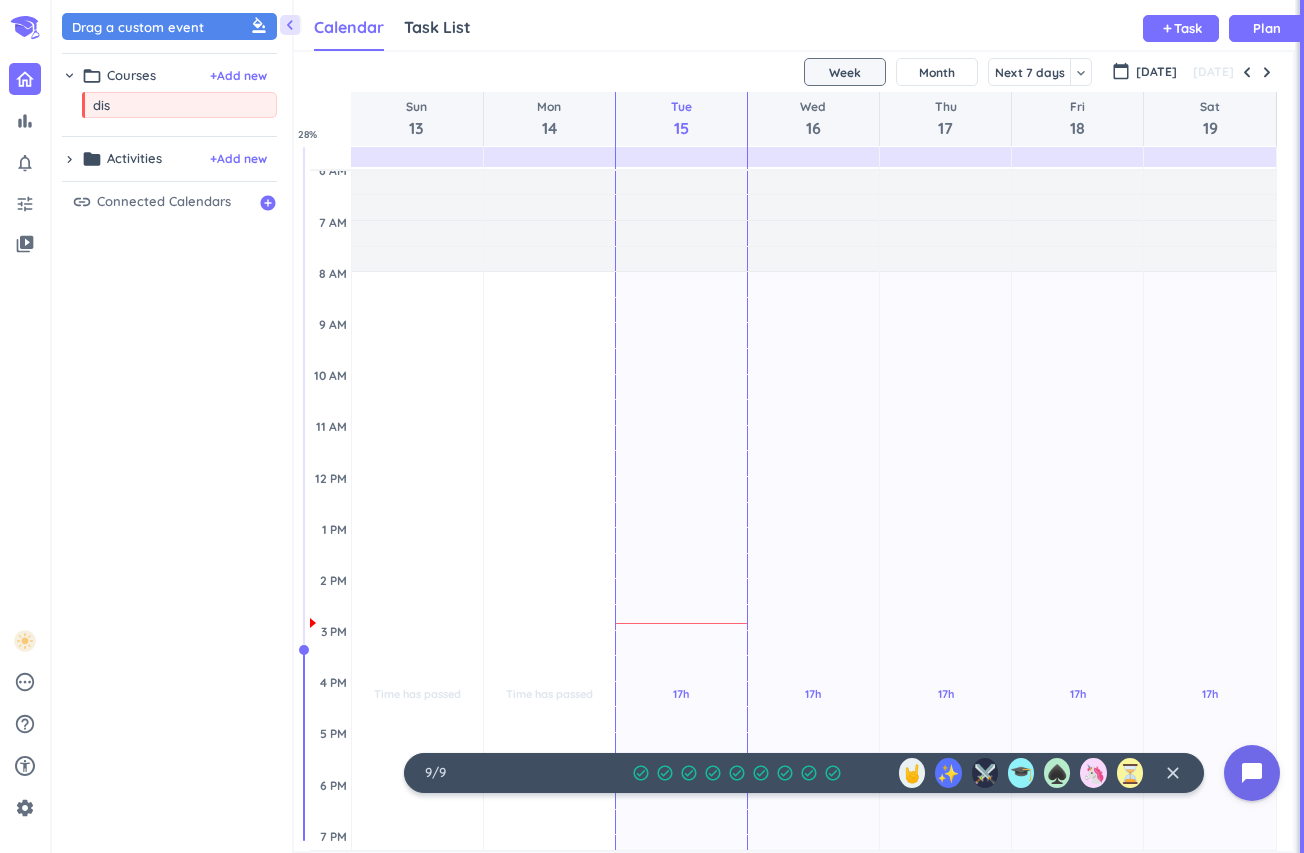 click on "chevron_right" at bounding box center (69, 159) 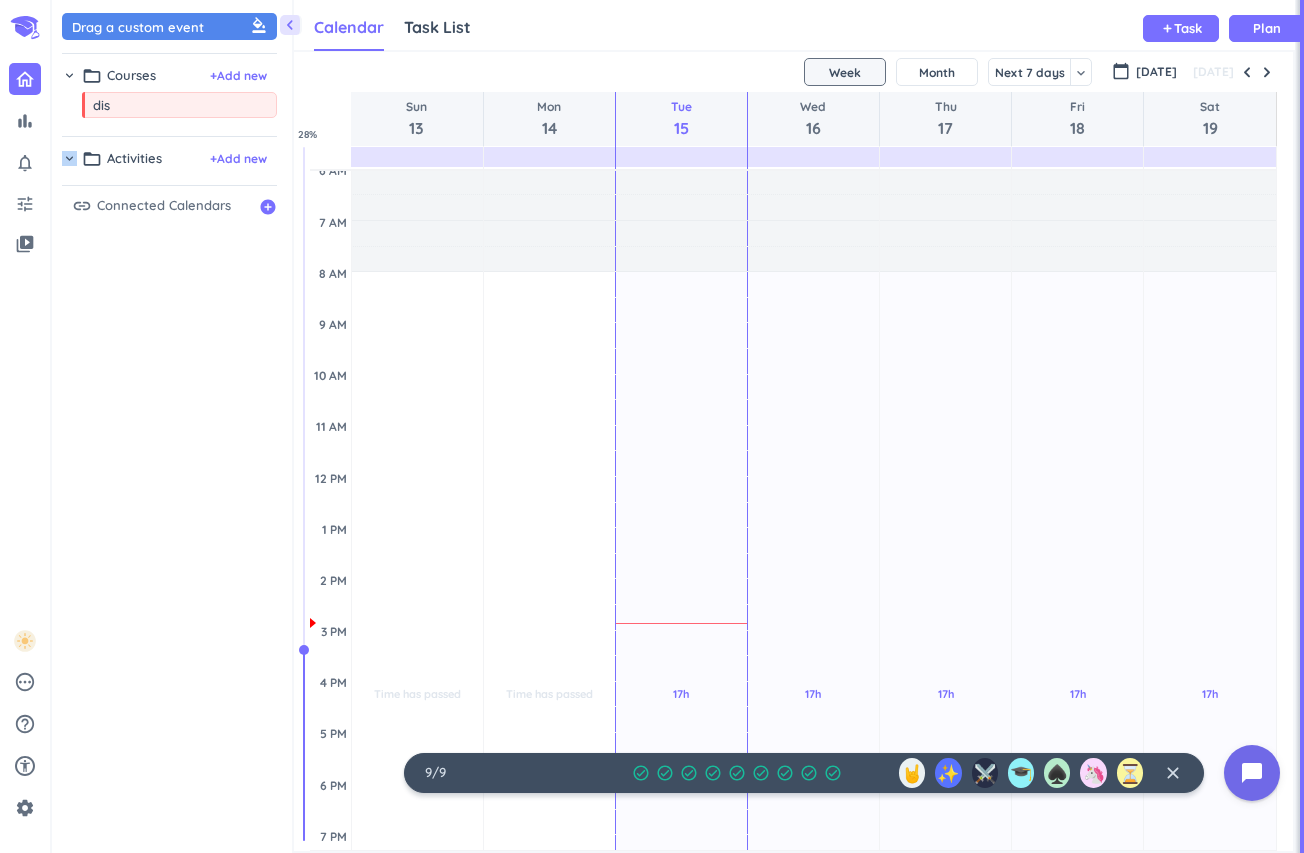 click on "chevron_right" at bounding box center [69, 158] 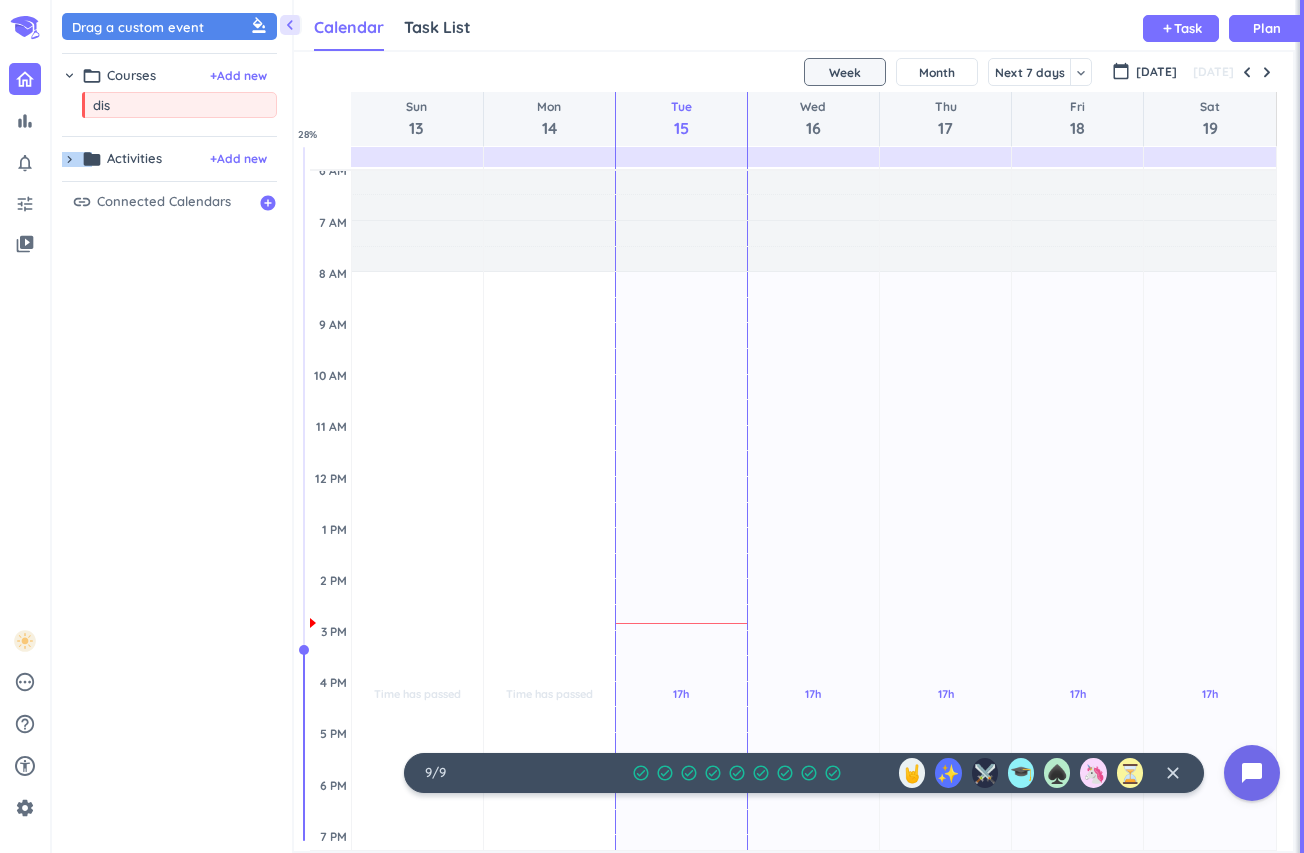 click on "chevron_right" at bounding box center (69, 159) 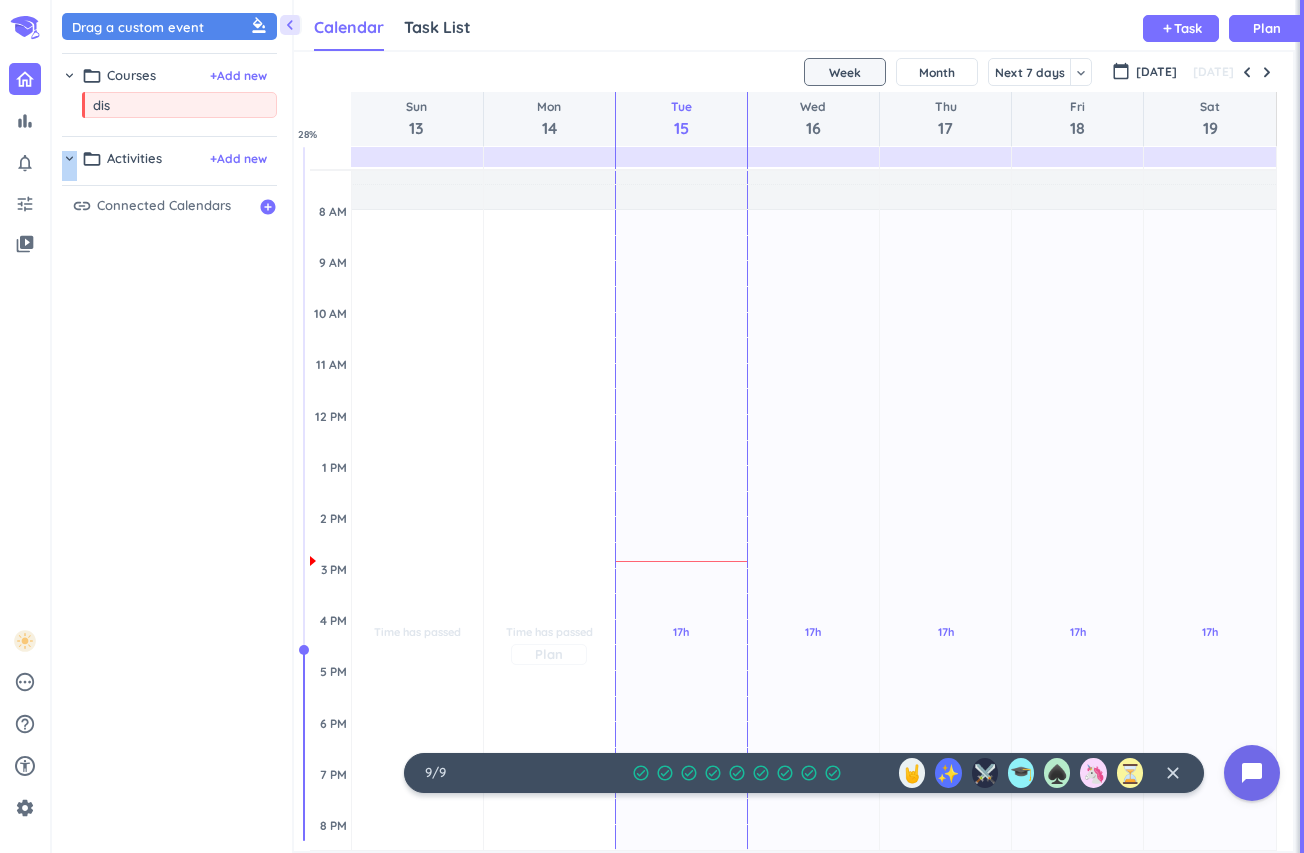 scroll, scrollTop: 81, scrollLeft: 0, axis: vertical 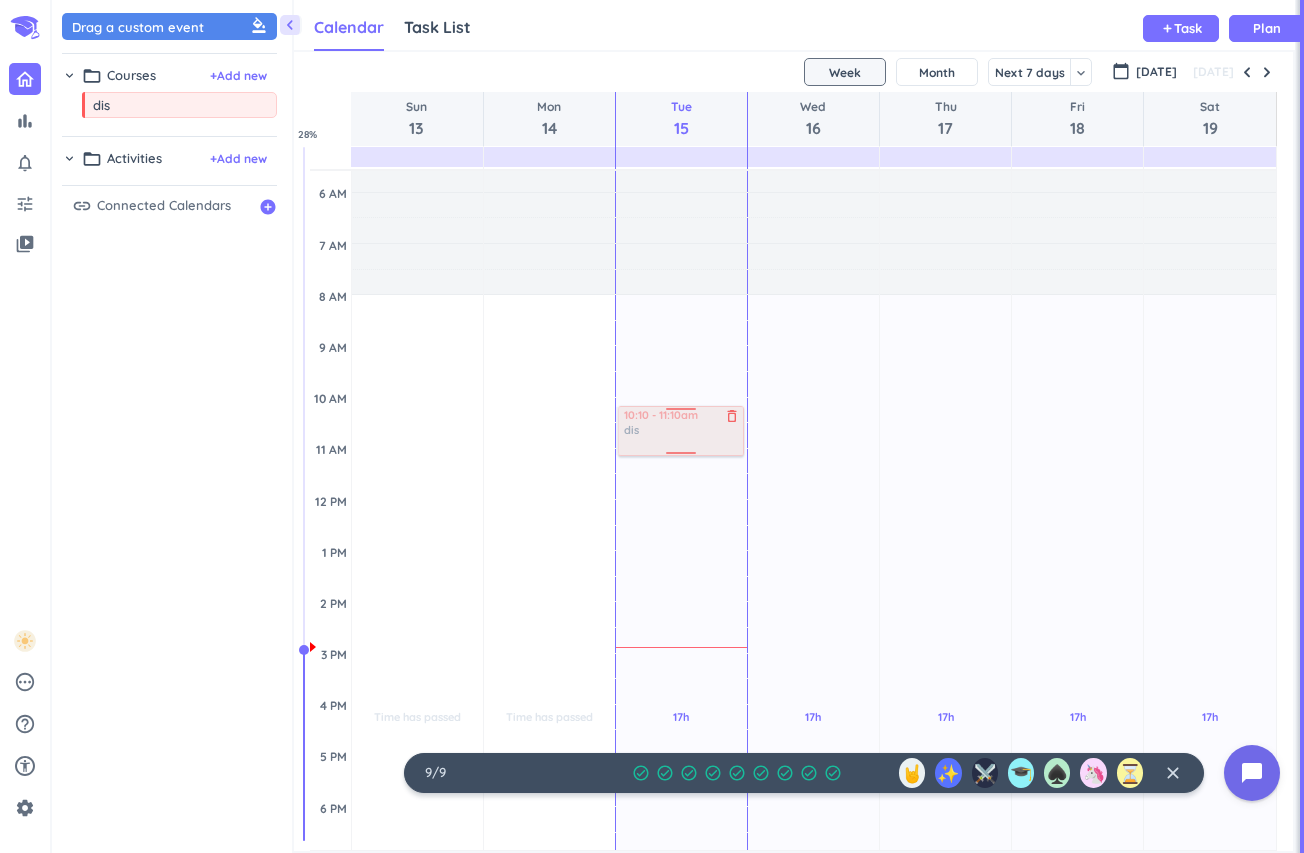 drag, startPoint x: 178, startPoint y: 116, endPoint x: 701, endPoint y: 408, distance: 598.99335 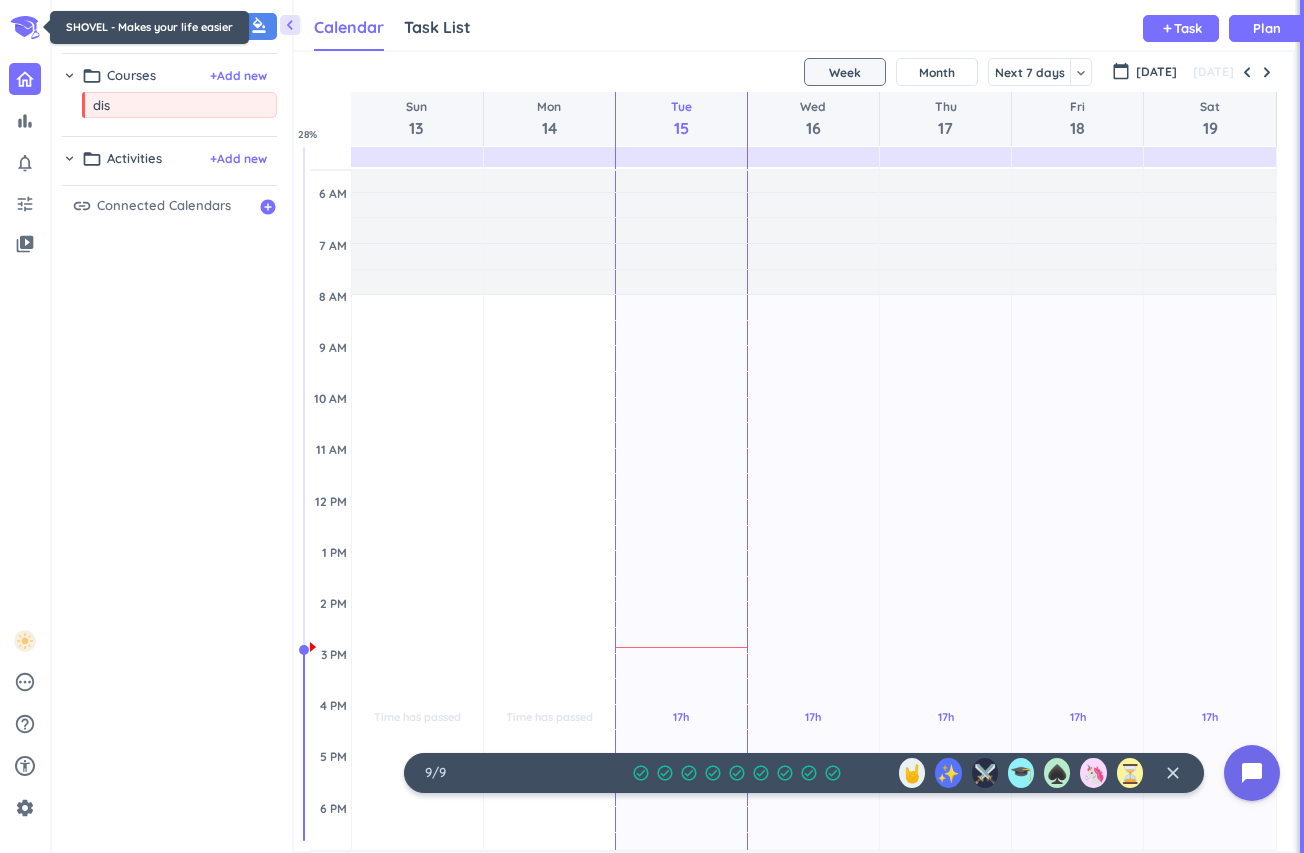 click 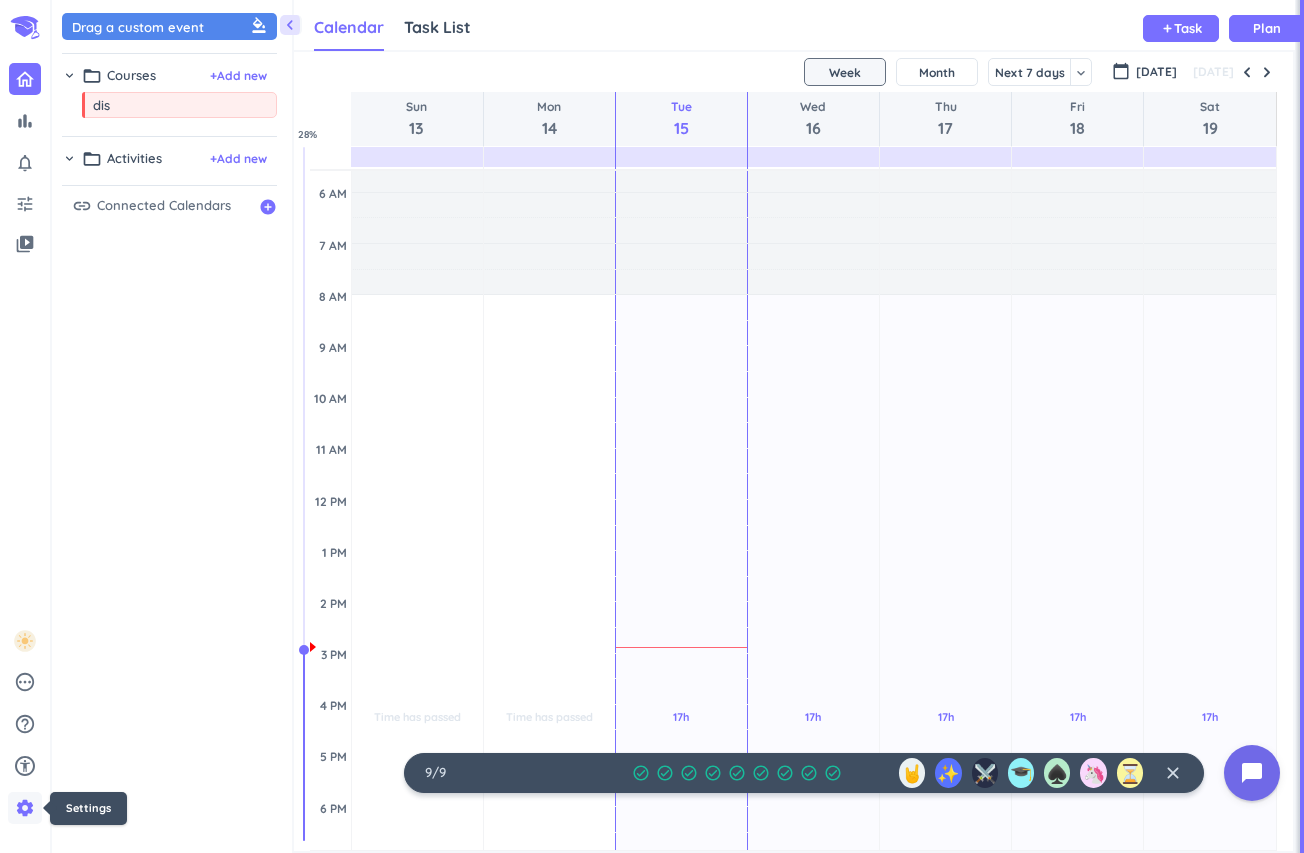 click on "settings" at bounding box center (25, 808) 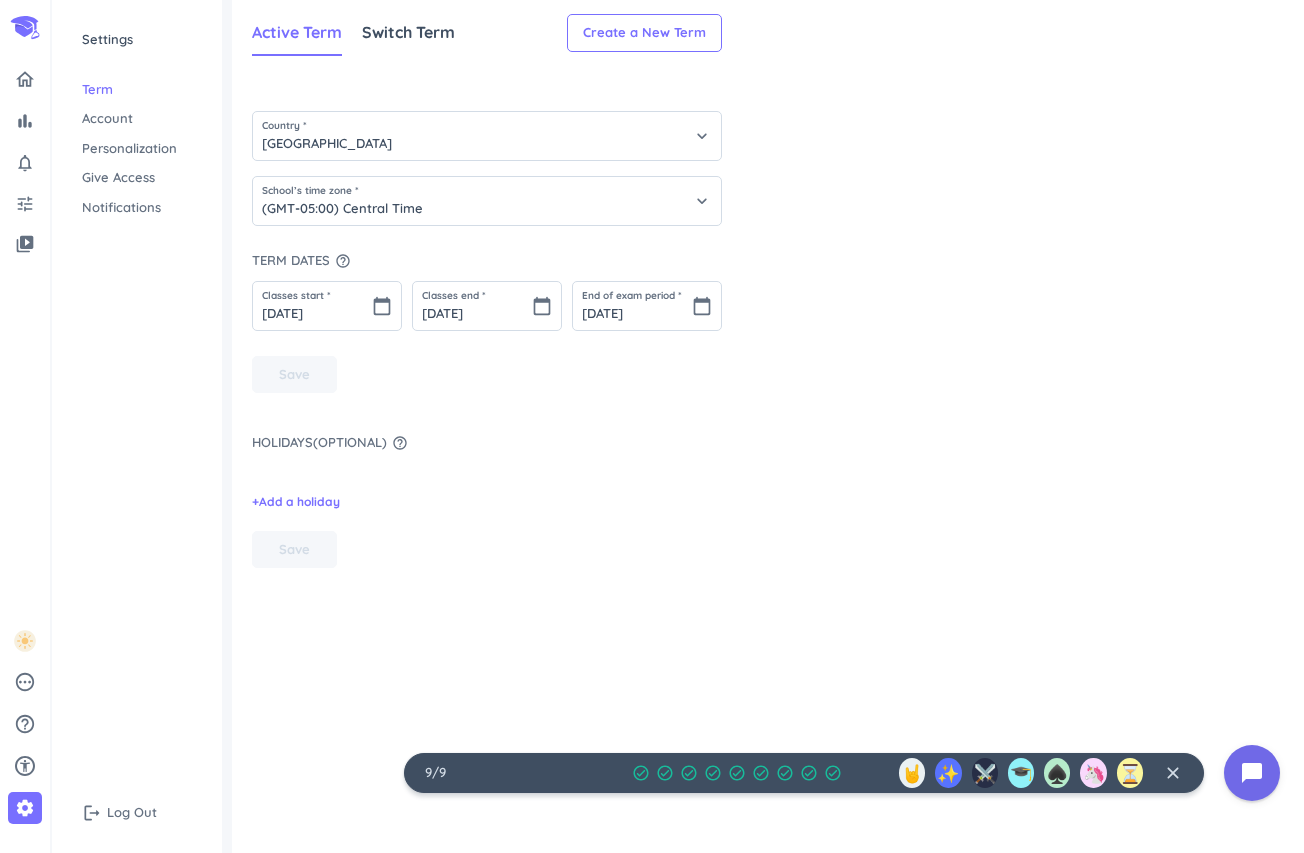 click on "Term" at bounding box center (137, 90) 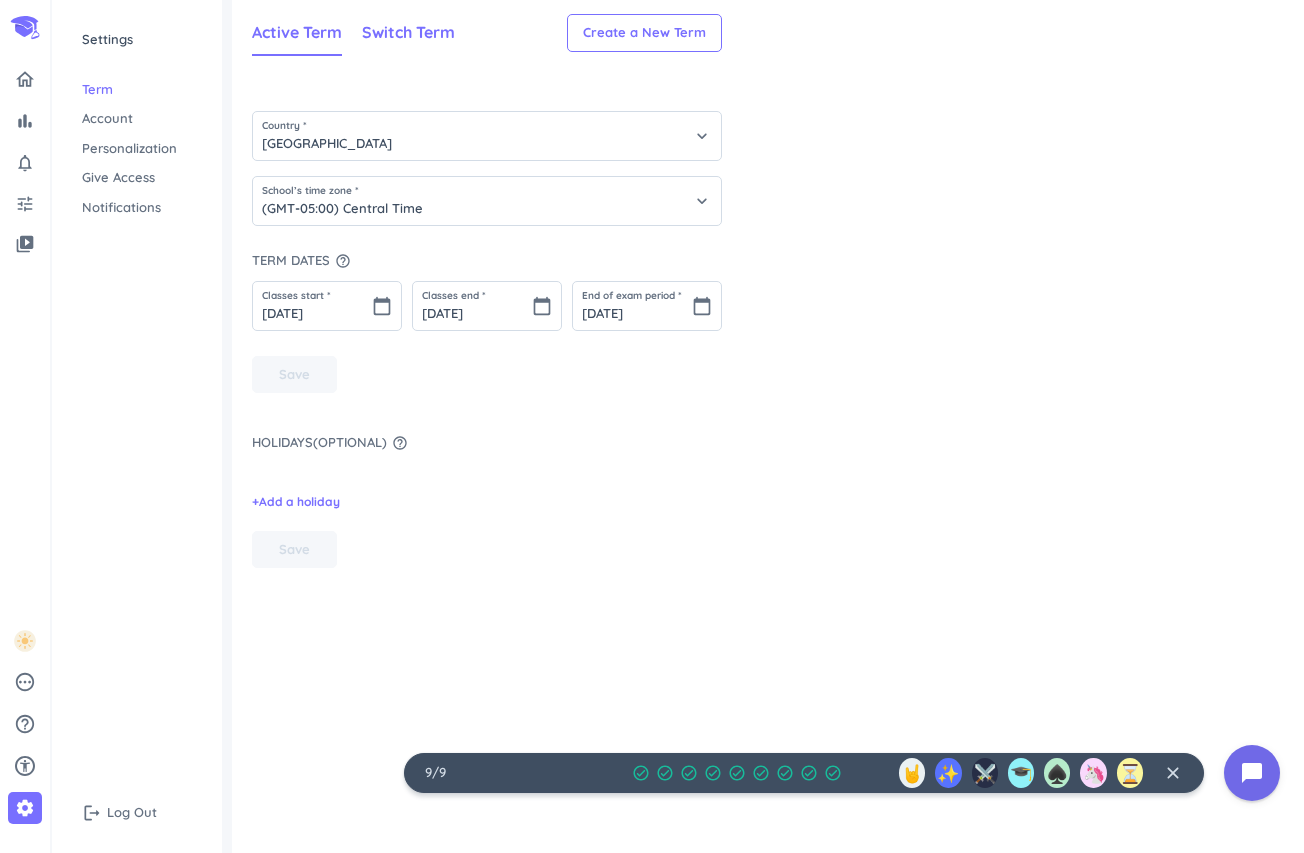 click on "Switch Term" at bounding box center (408, 32) 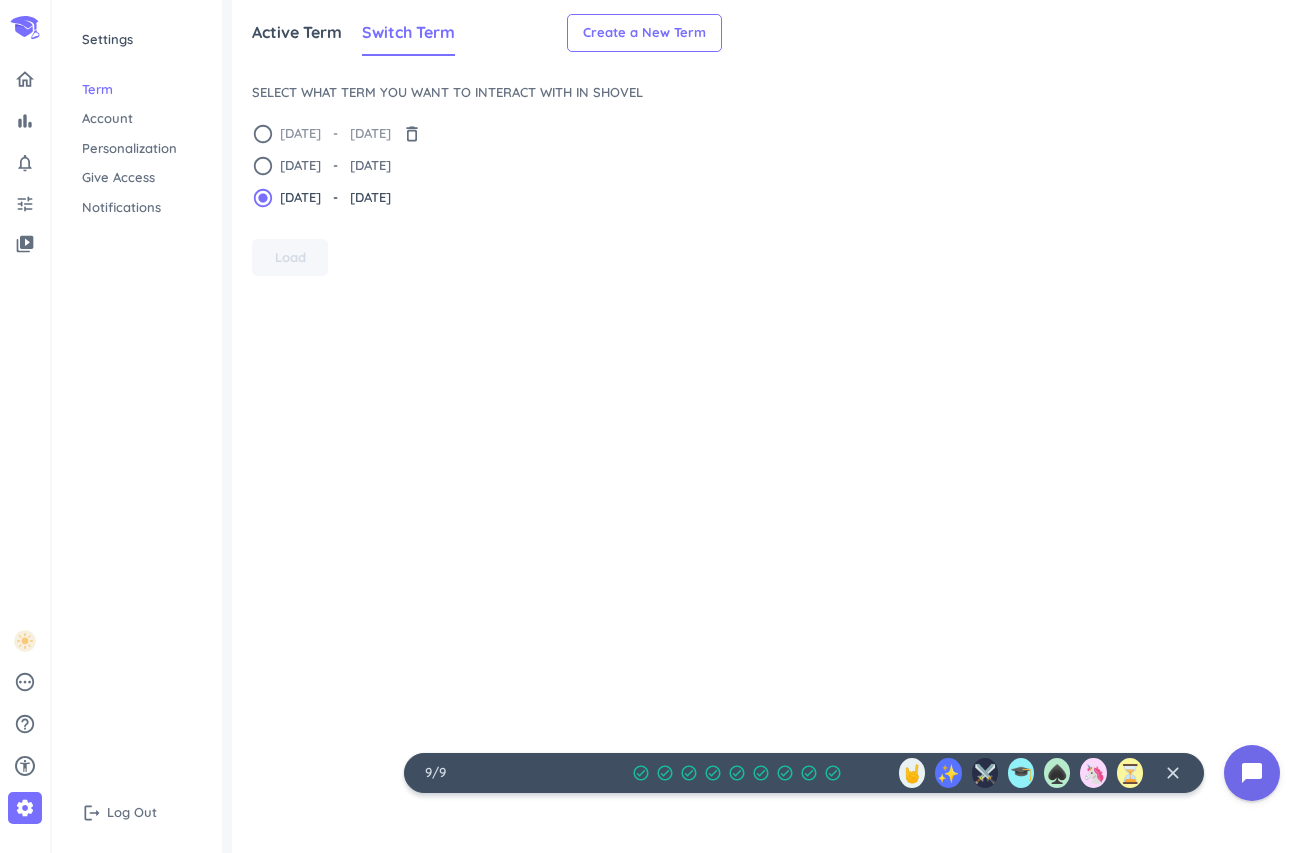 click on "[DATE]   -   [DATE]" at bounding box center (335, 134) 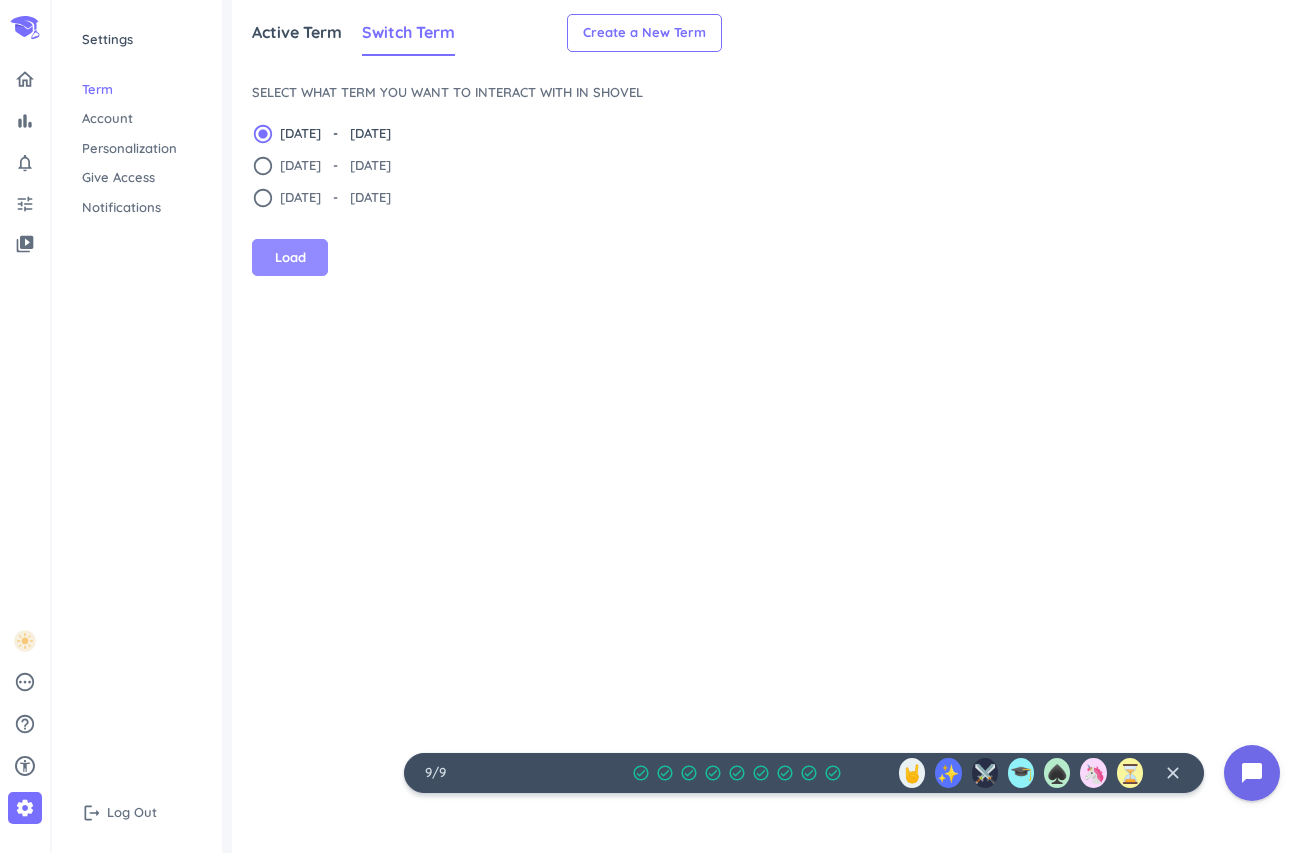 click on "Load" at bounding box center [290, 258] 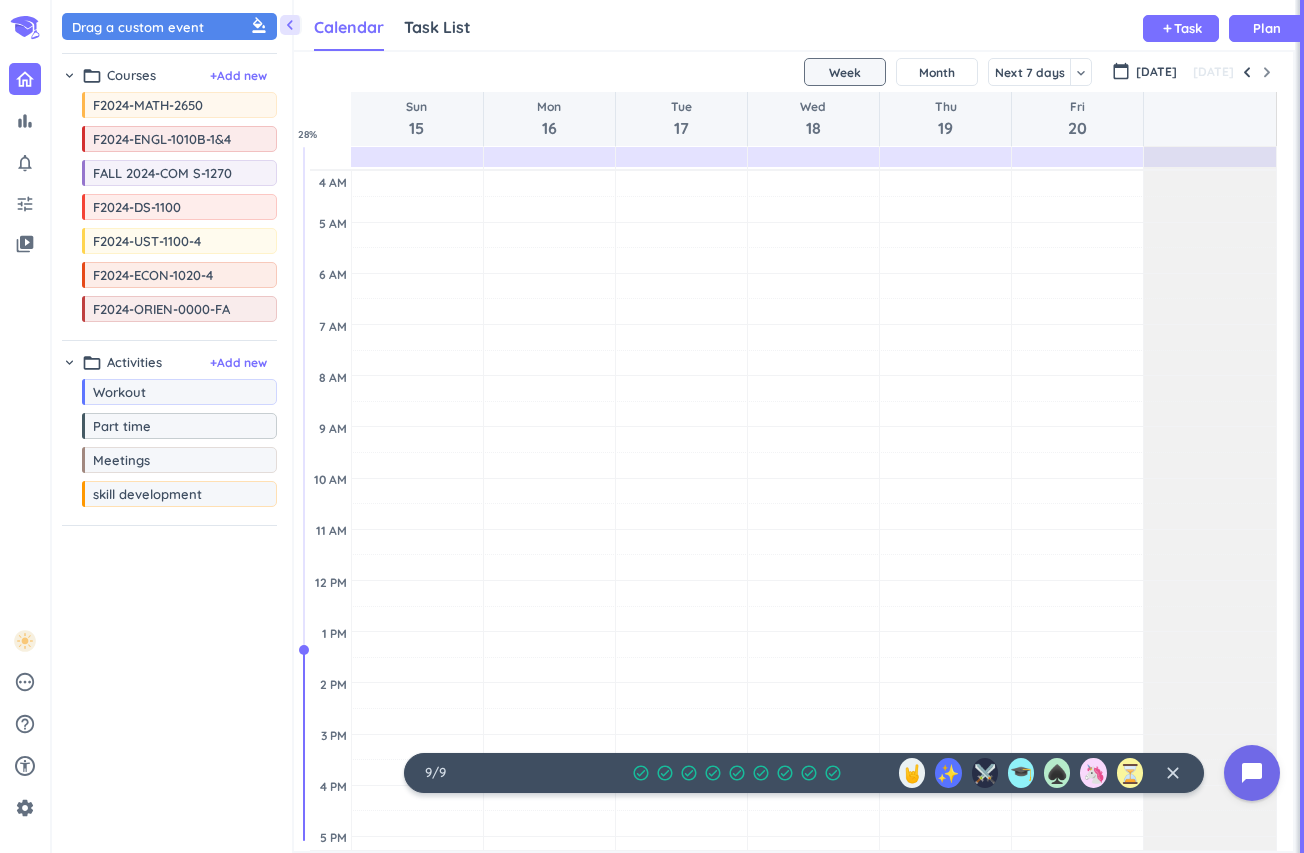scroll, scrollTop: 1, scrollLeft: 1, axis: both 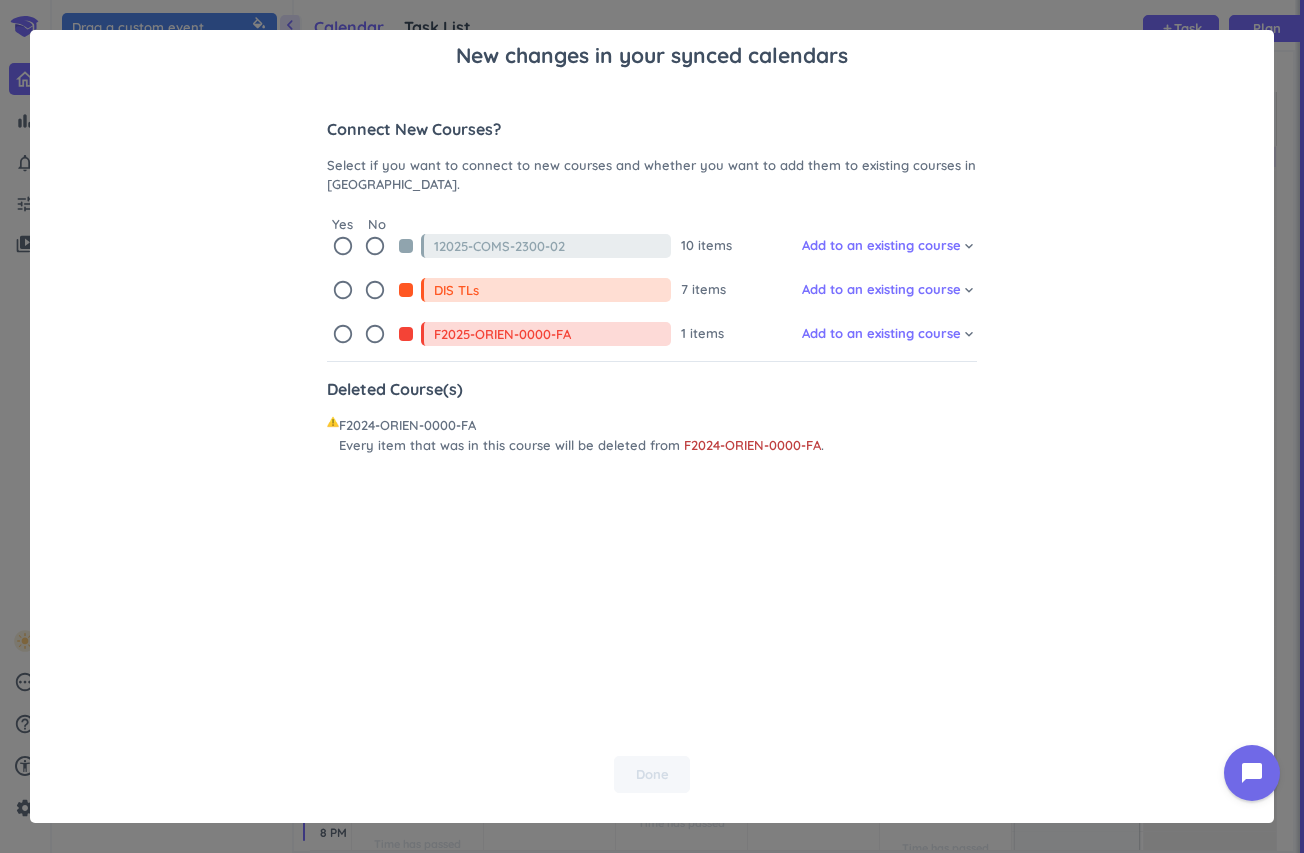 click on "radio_button_unchecked" at bounding box center [375, 246] 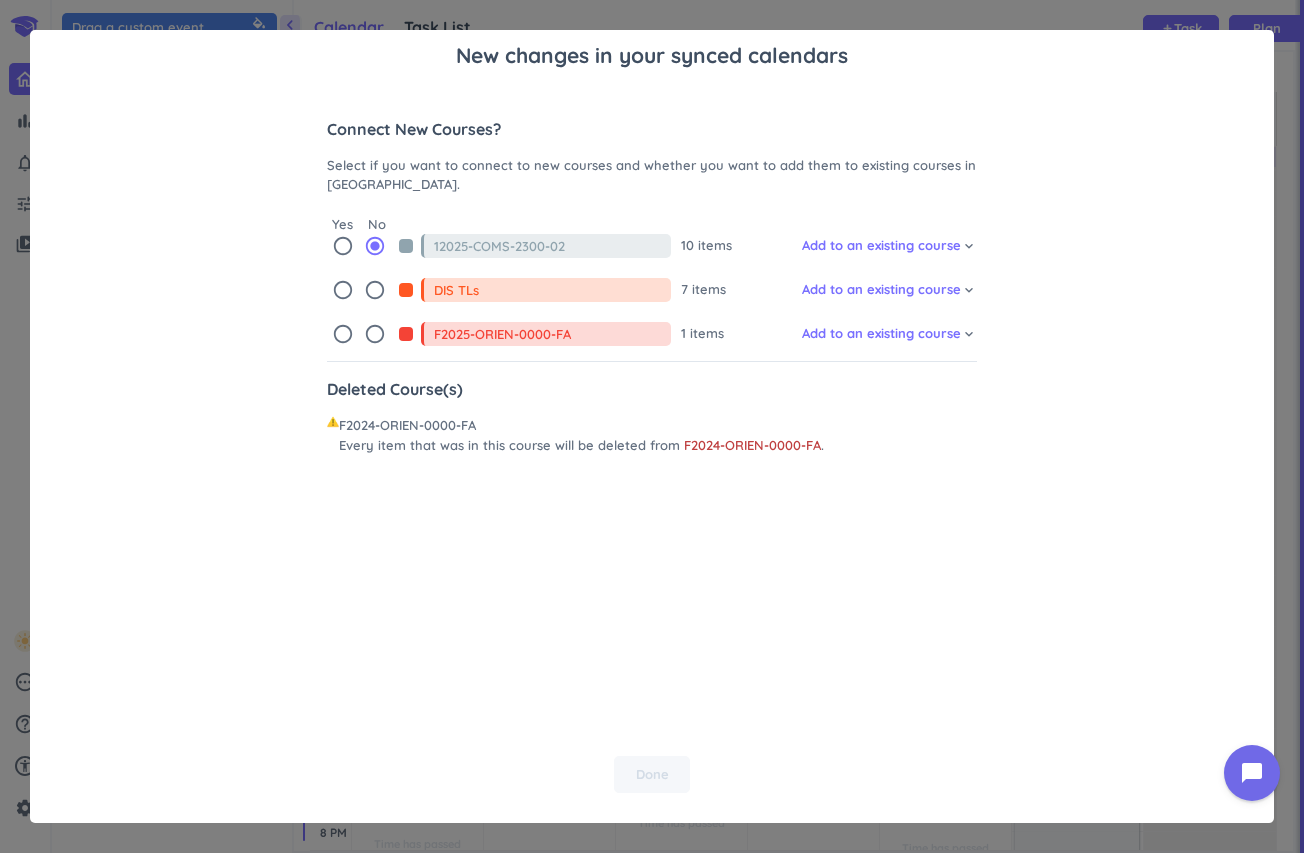 click on "radio_button_unchecked" at bounding box center (375, 290) 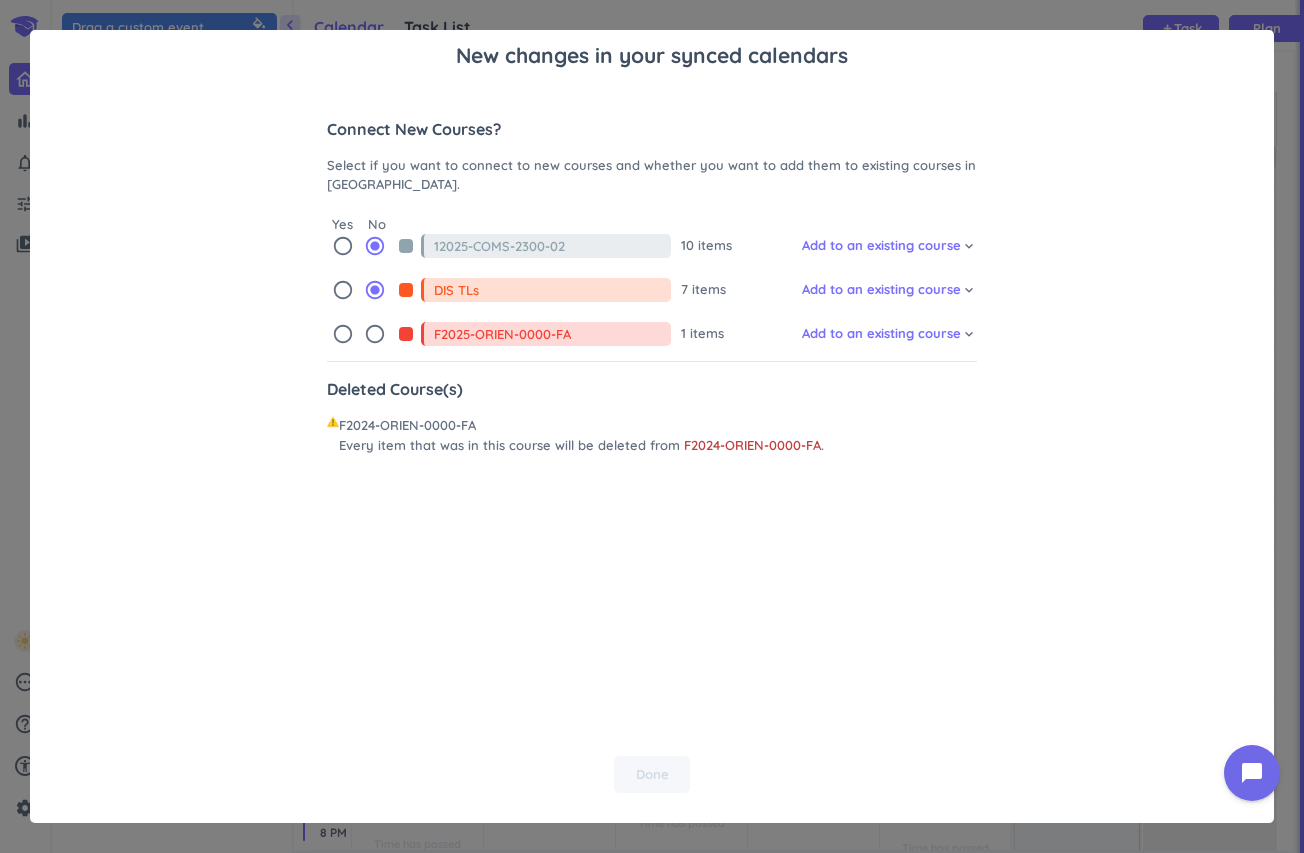 click on "radio_button_unchecked" at bounding box center (375, 334) 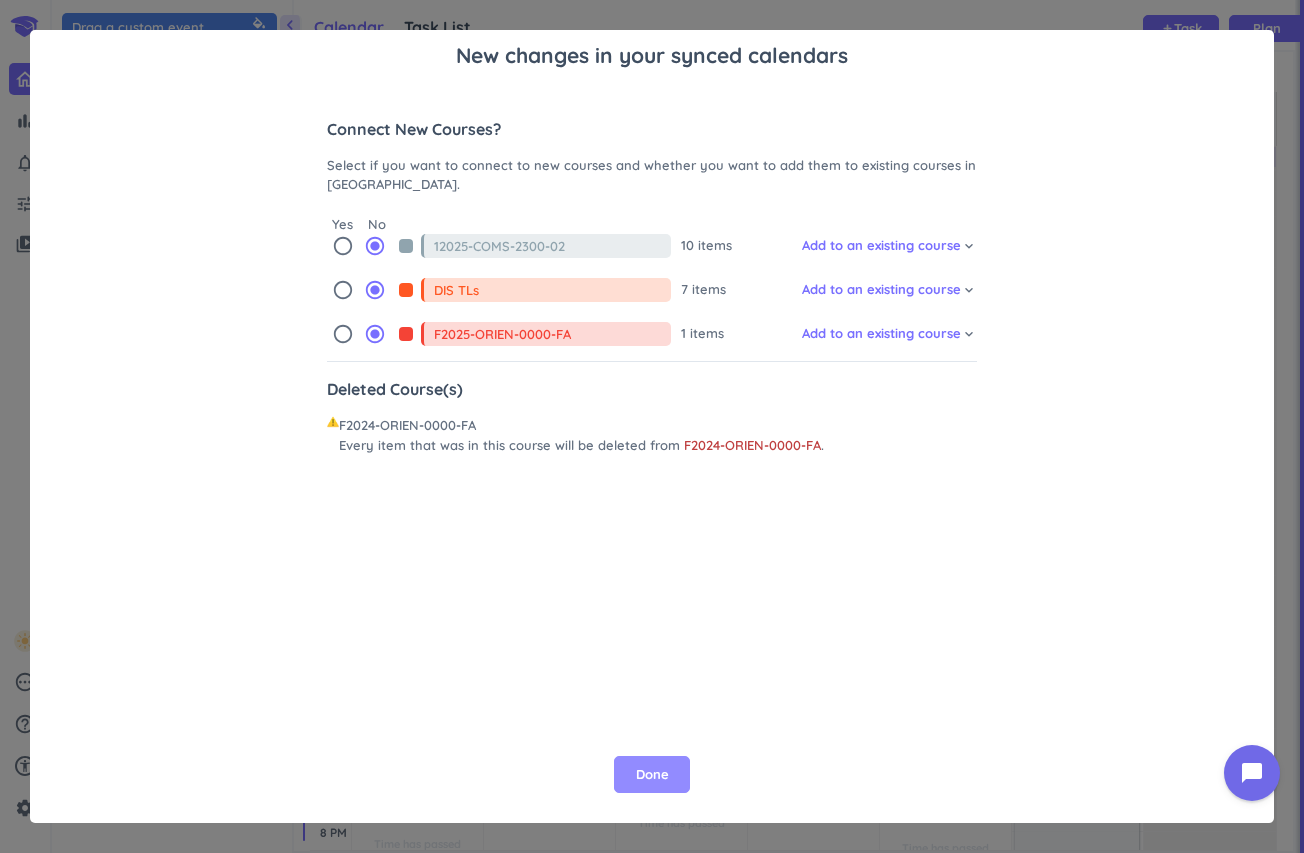 click on "Done" at bounding box center [652, 775] 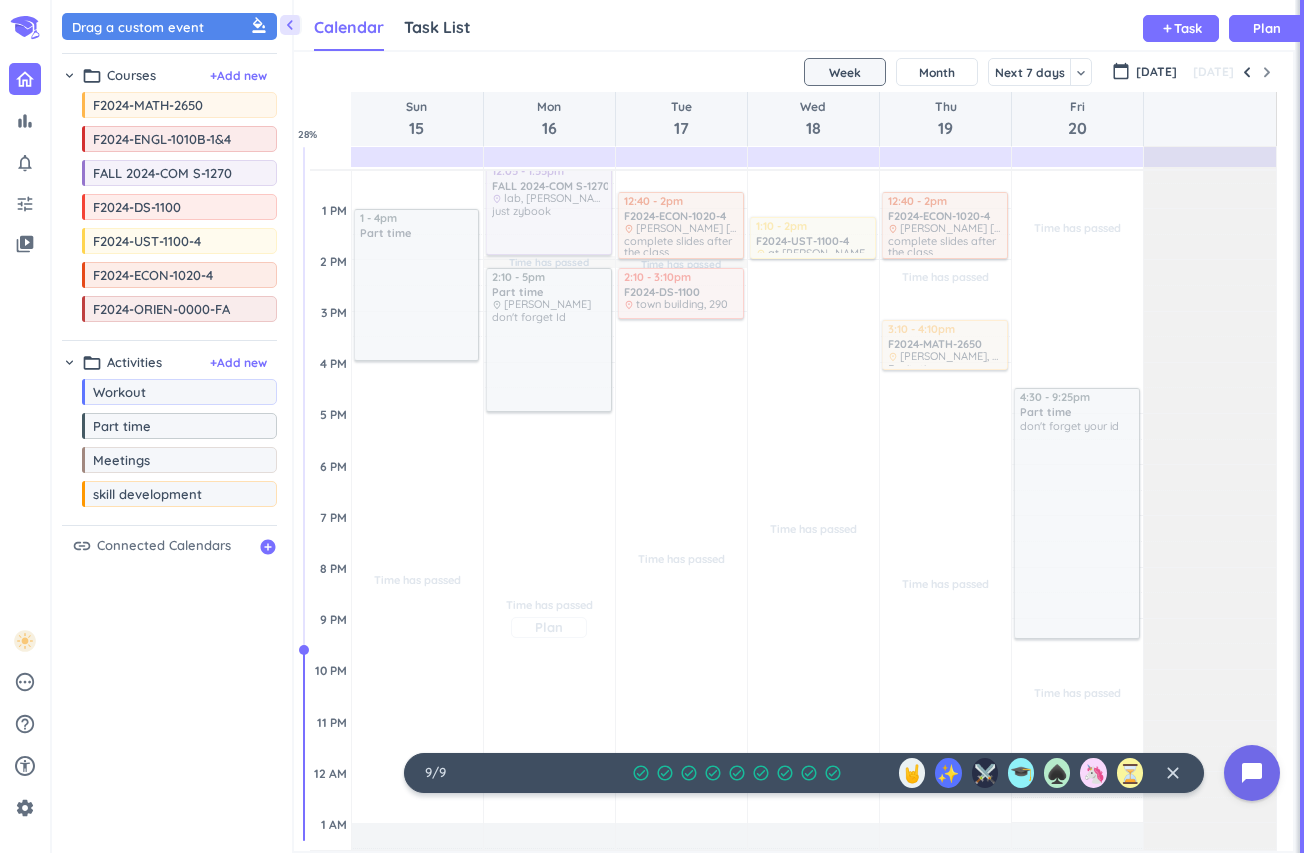 scroll, scrollTop: 424, scrollLeft: 0, axis: vertical 